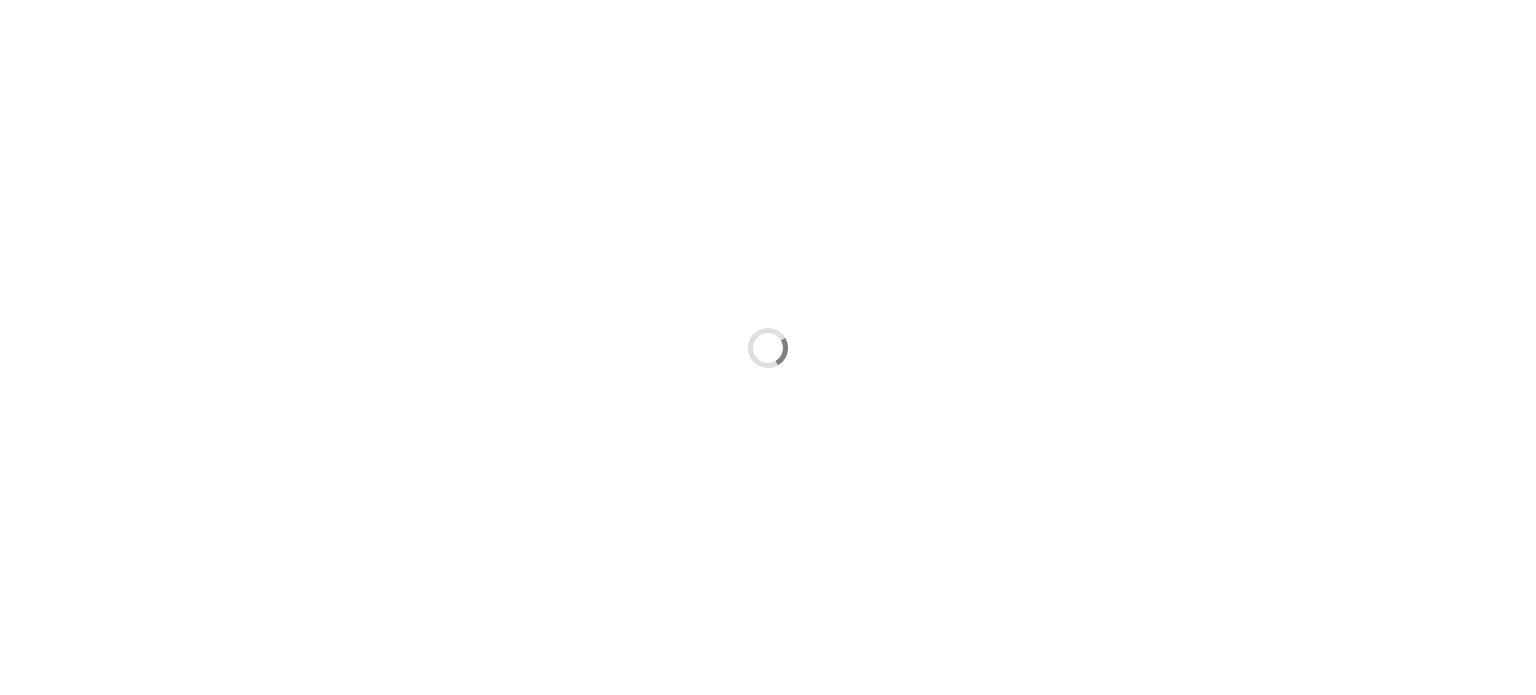 scroll, scrollTop: 0, scrollLeft: 0, axis: both 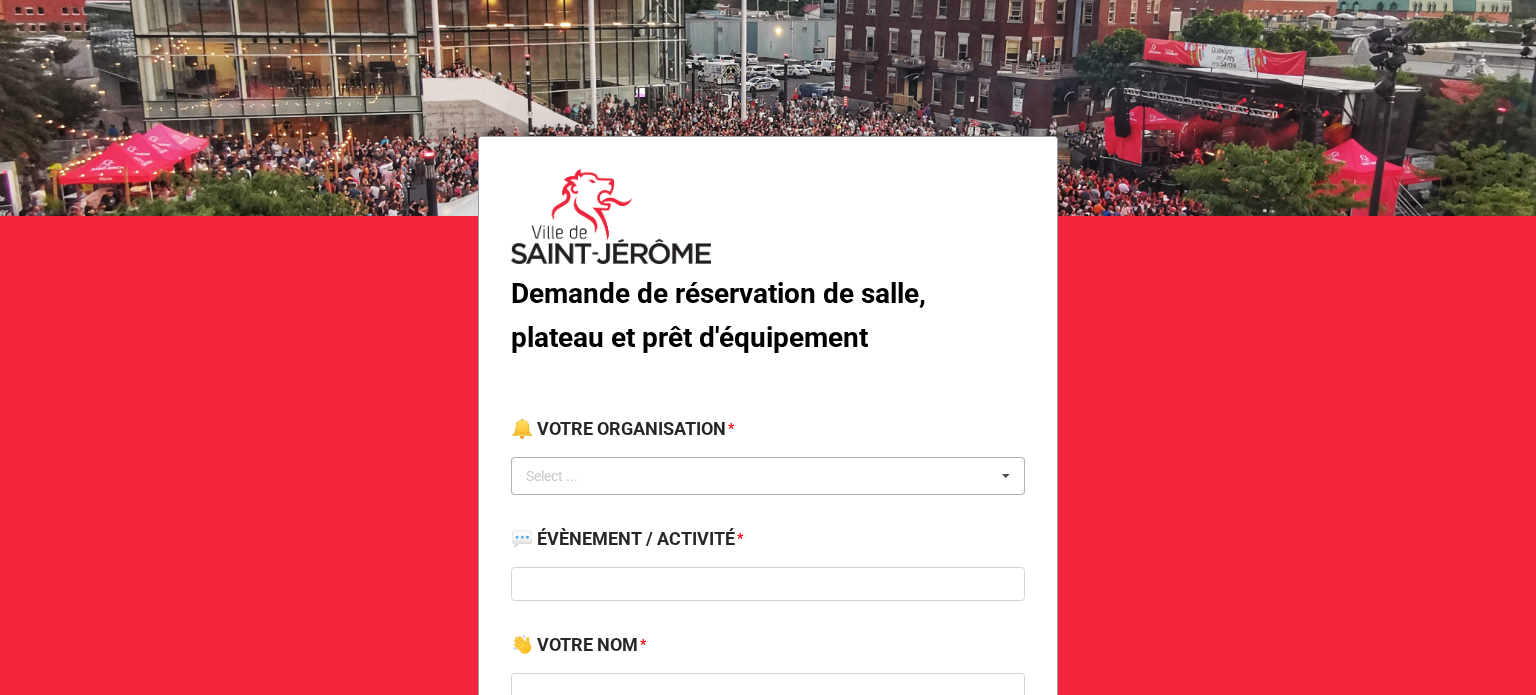 click on "Select ... No results found." at bounding box center (768, 476) 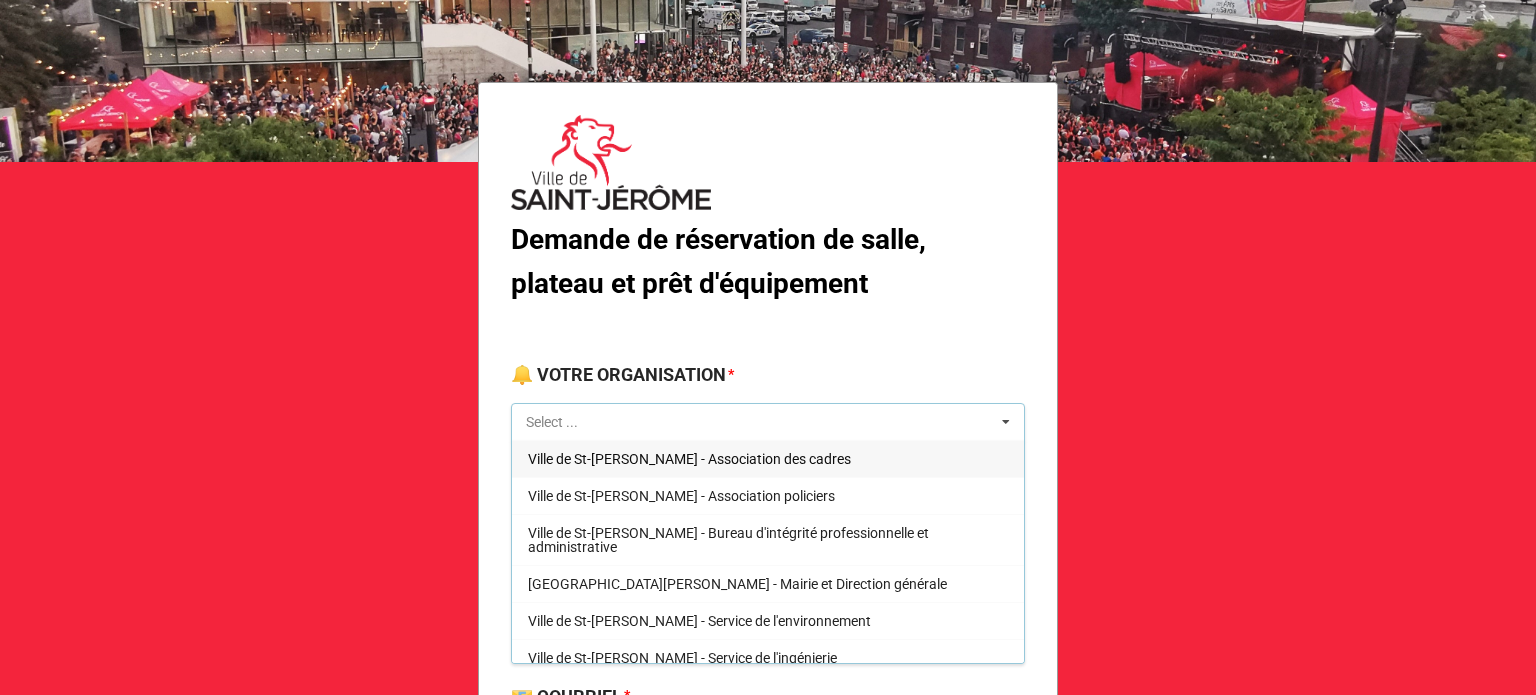 scroll, scrollTop: 100, scrollLeft: 0, axis: vertical 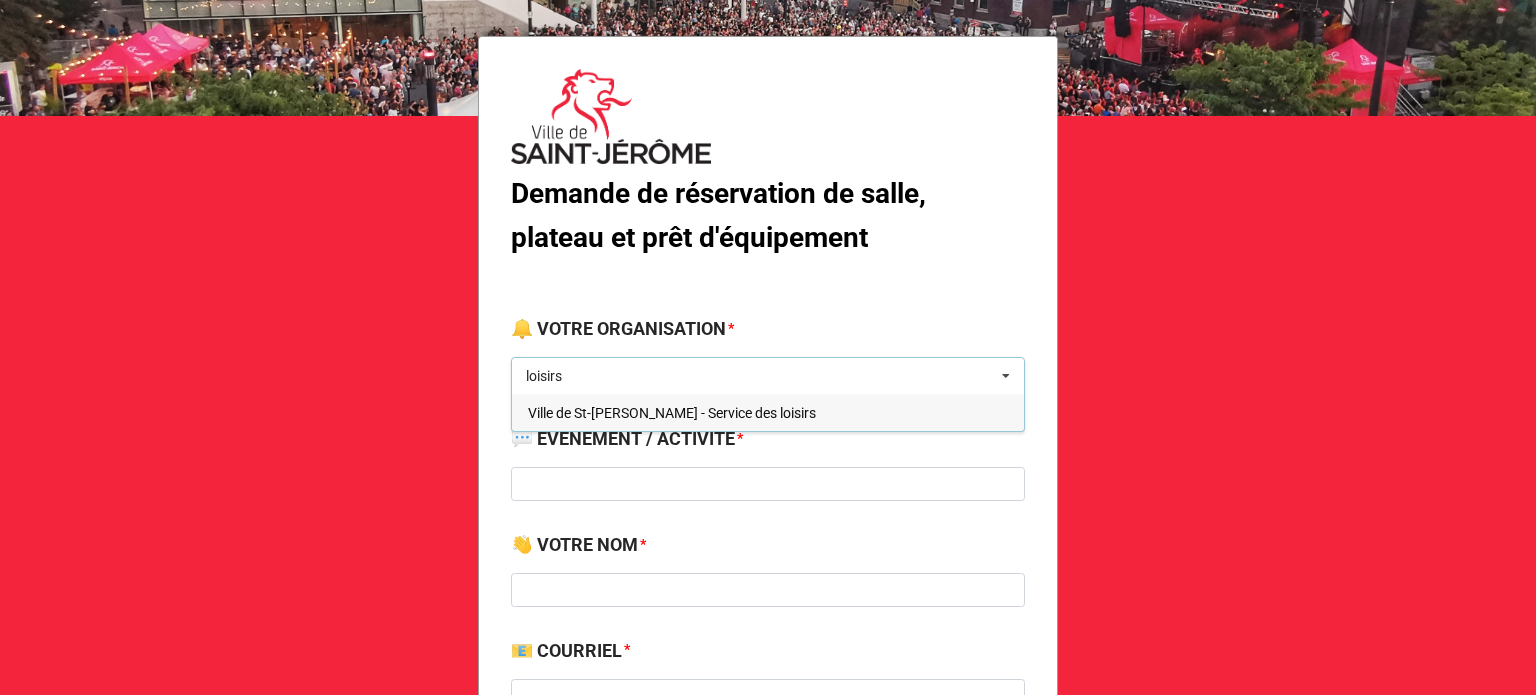 type on "loisirs" 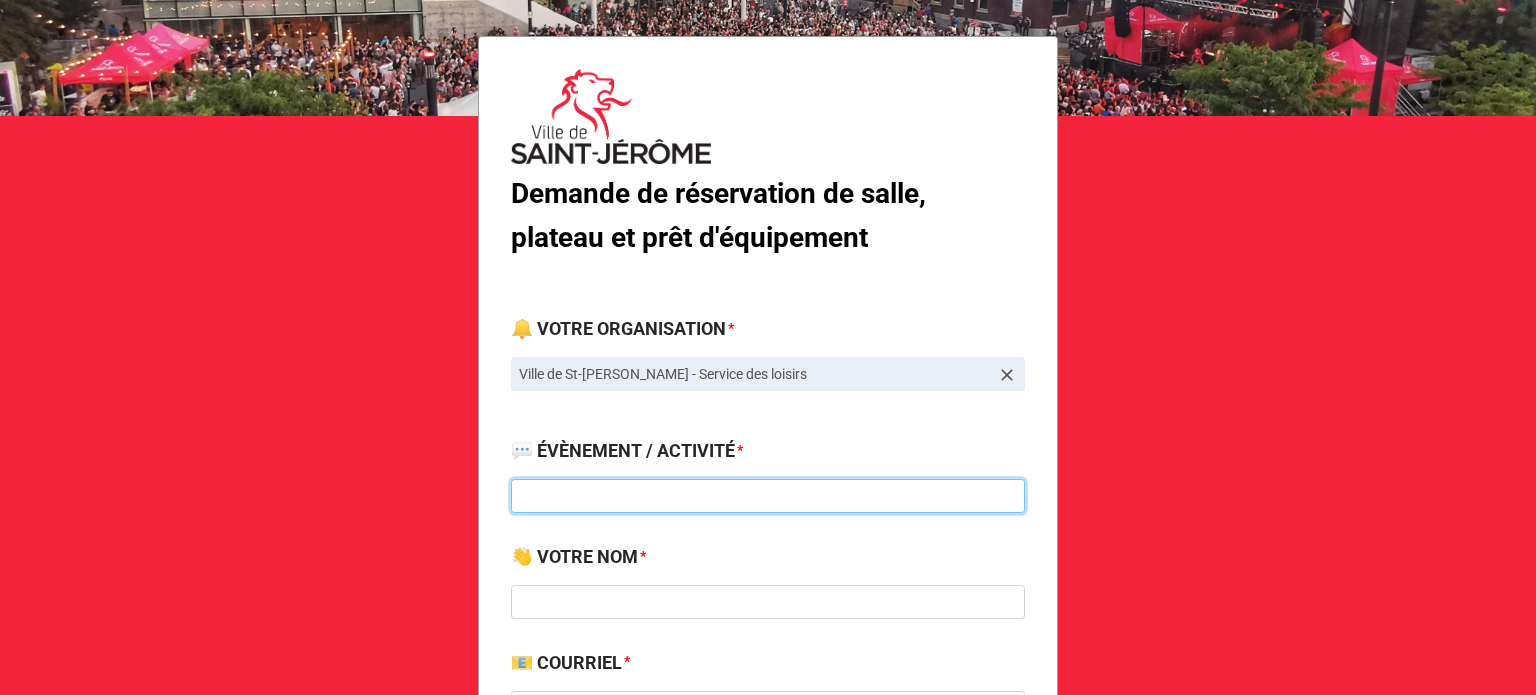click at bounding box center [768, 496] 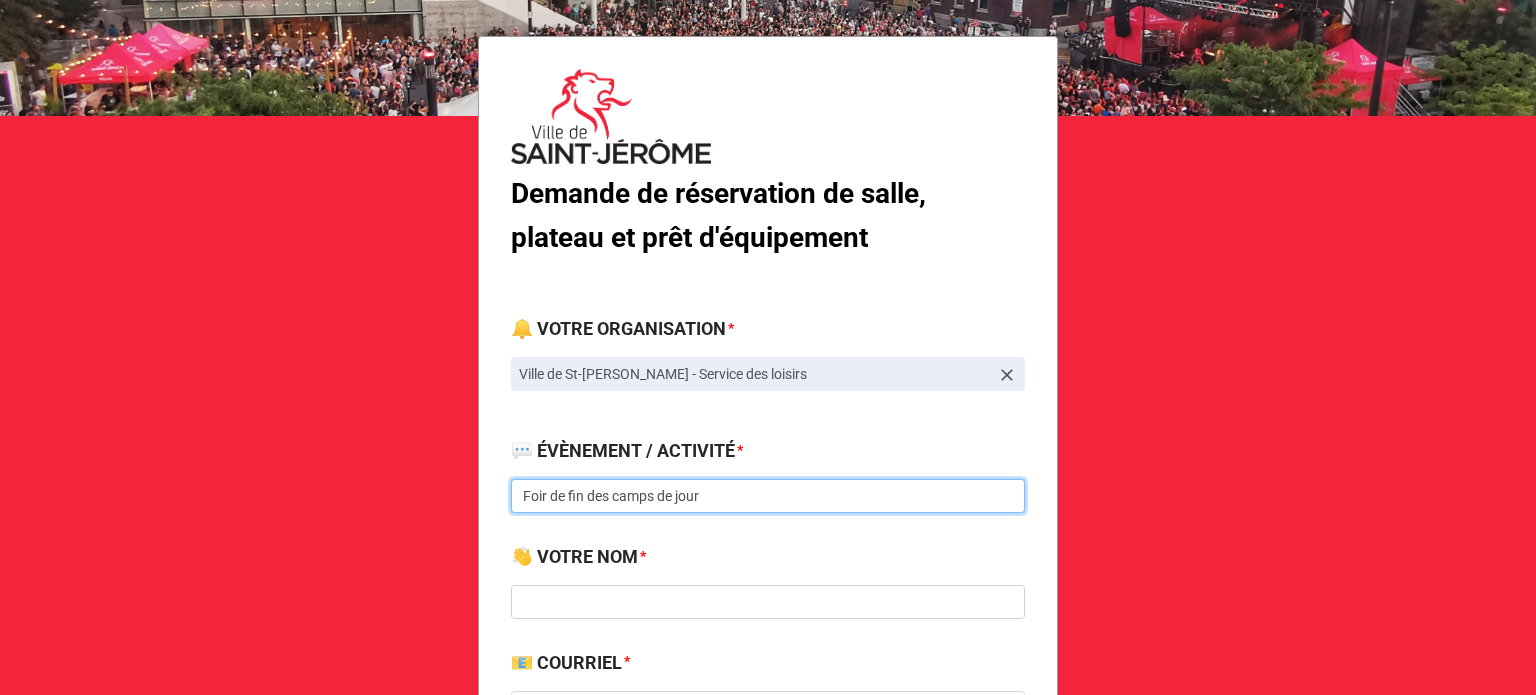 click on "Foir de fin des camps de jour" at bounding box center (768, 496) 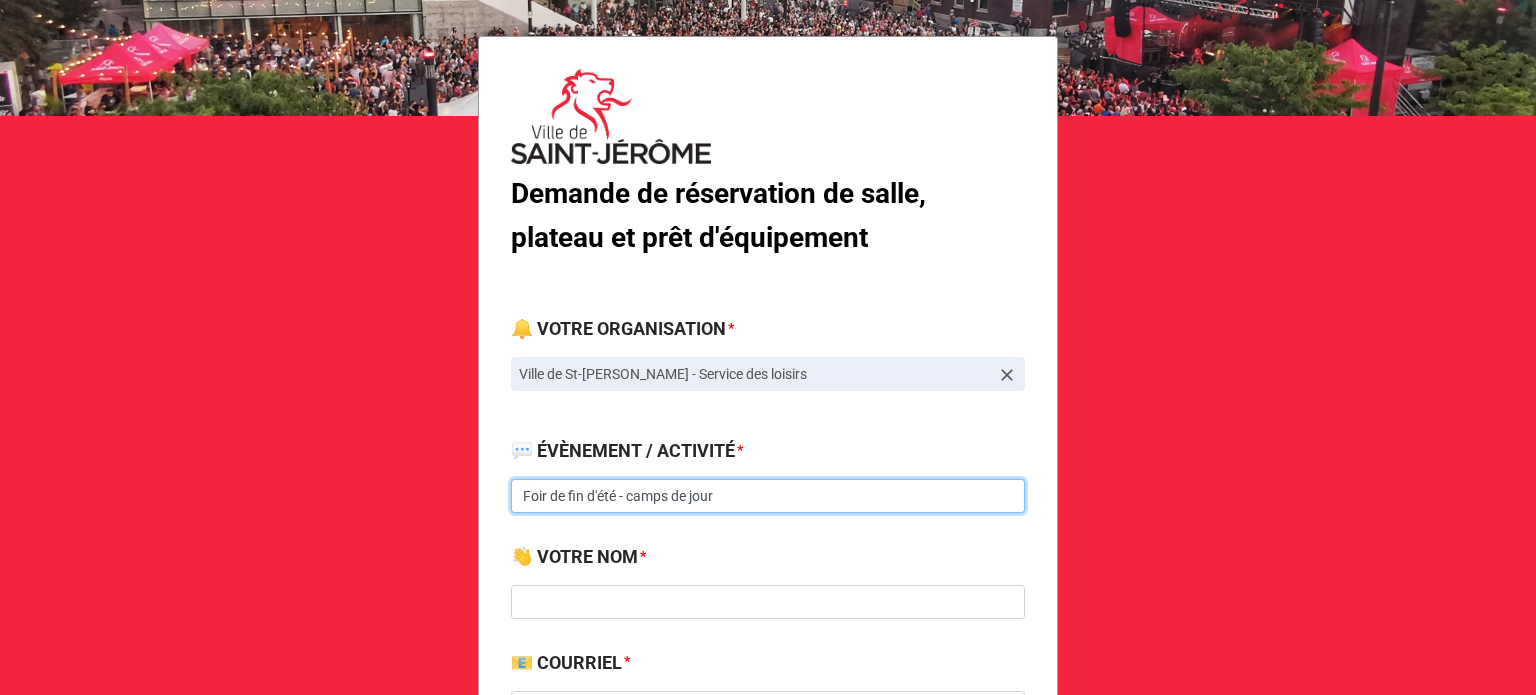 scroll, scrollTop: 200, scrollLeft: 0, axis: vertical 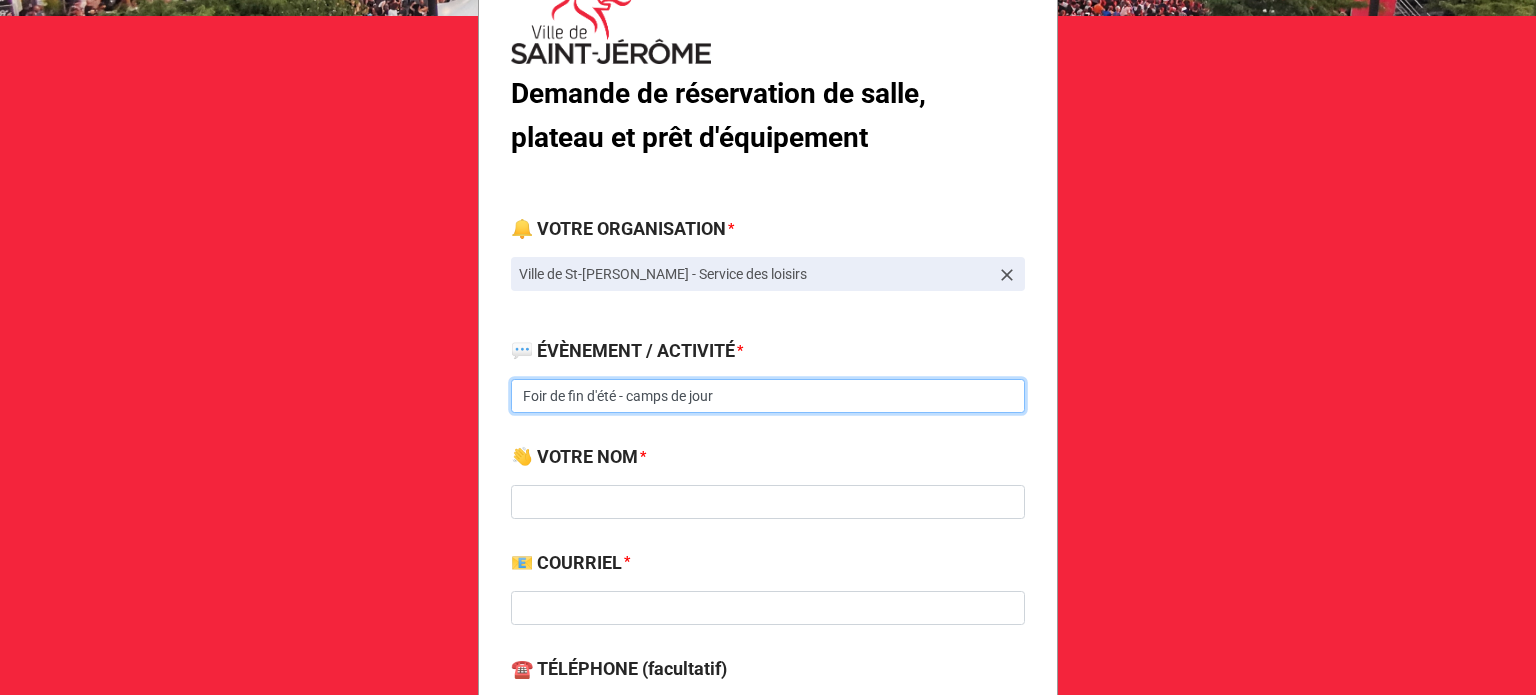 type on "Foir de fin d'été - camps de jour" 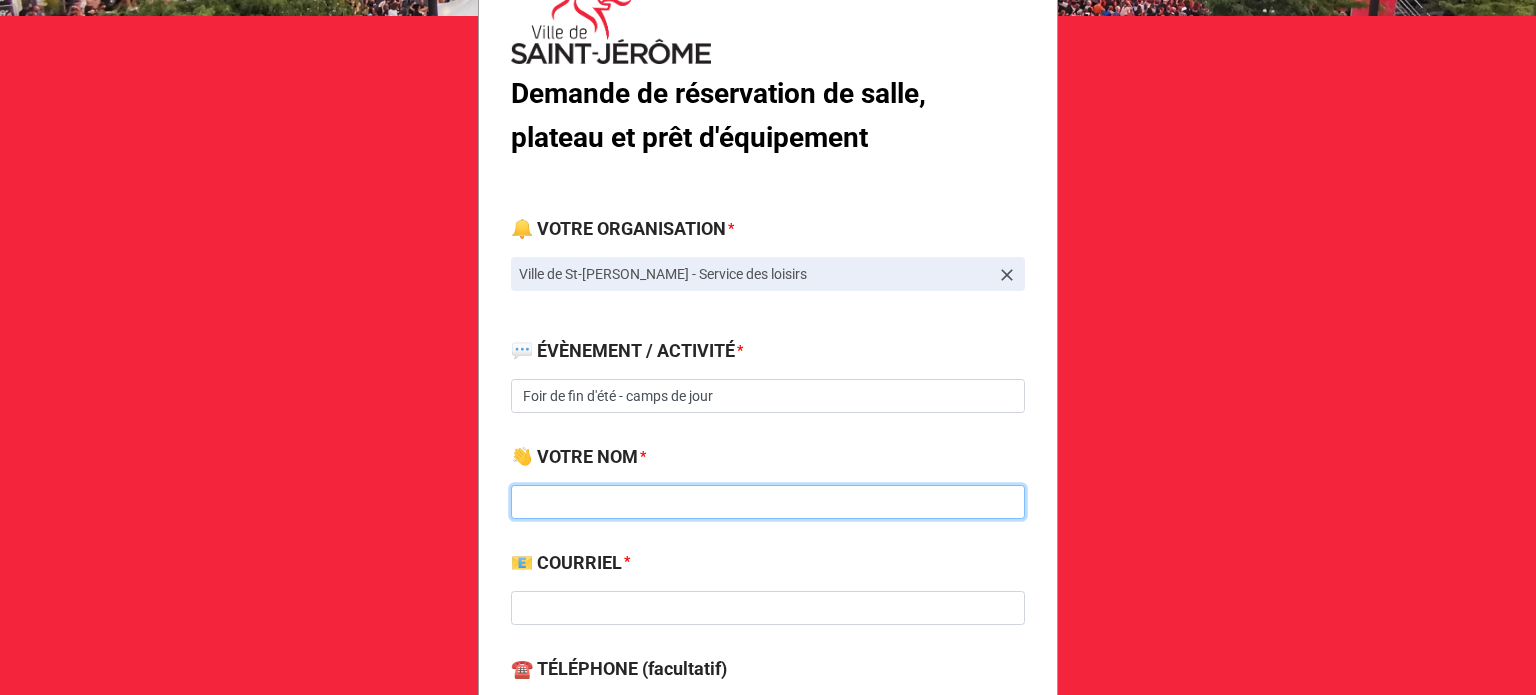 click at bounding box center (768, 502) 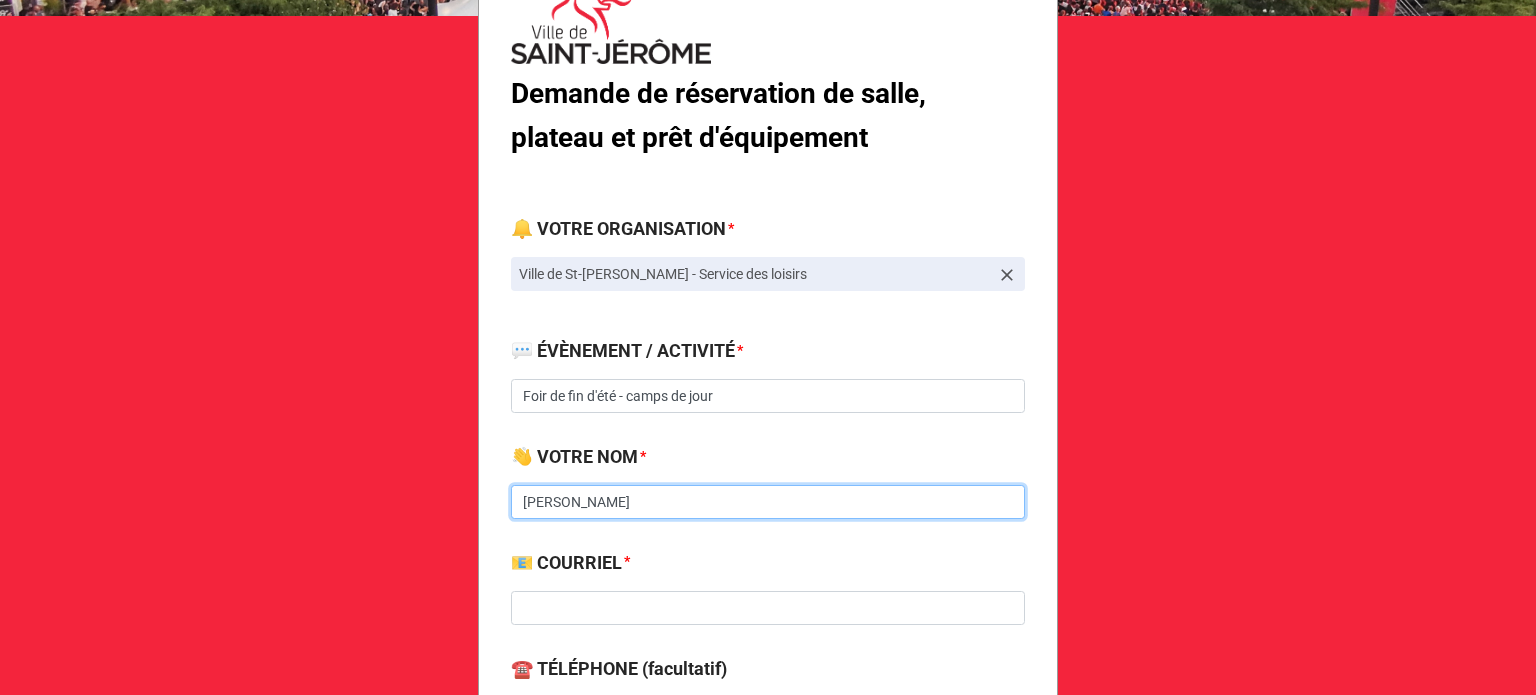 type on "[PERSON_NAME]" 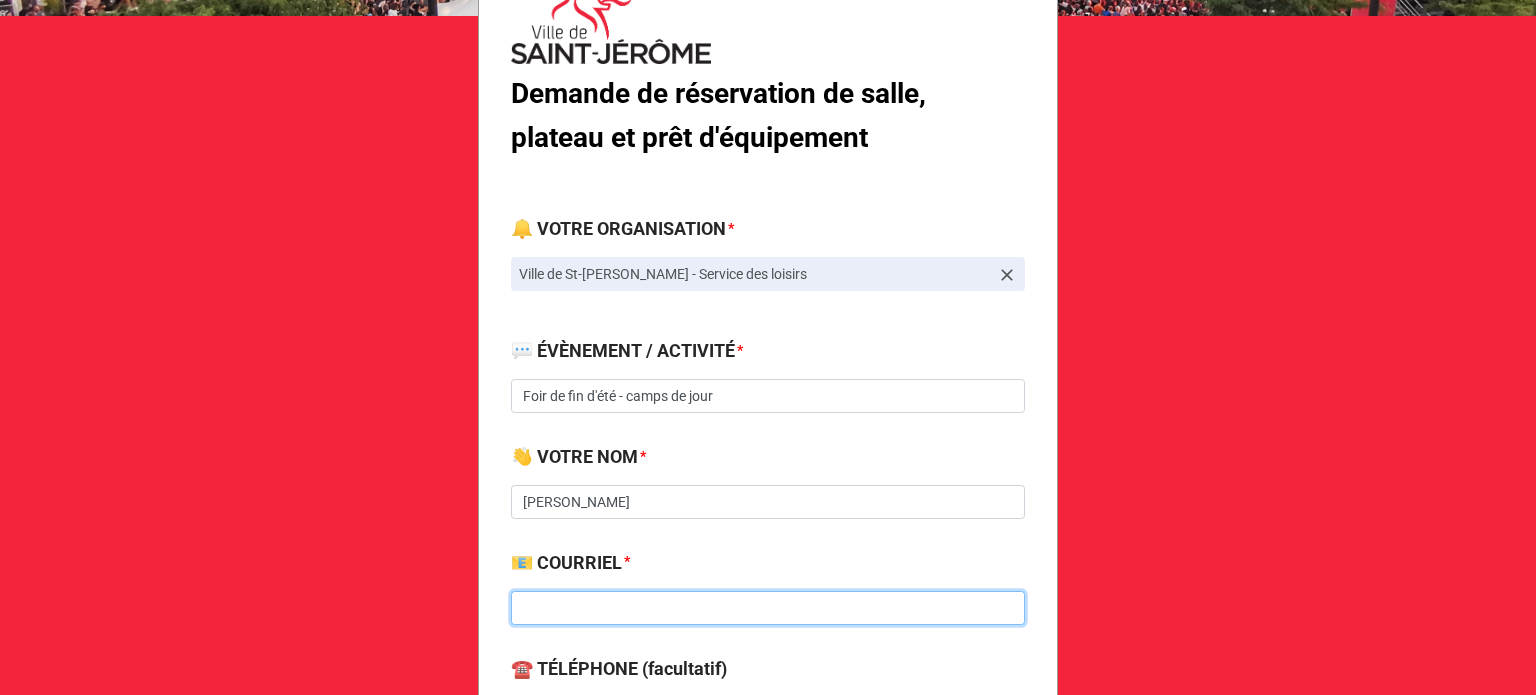 click at bounding box center [768, 608] 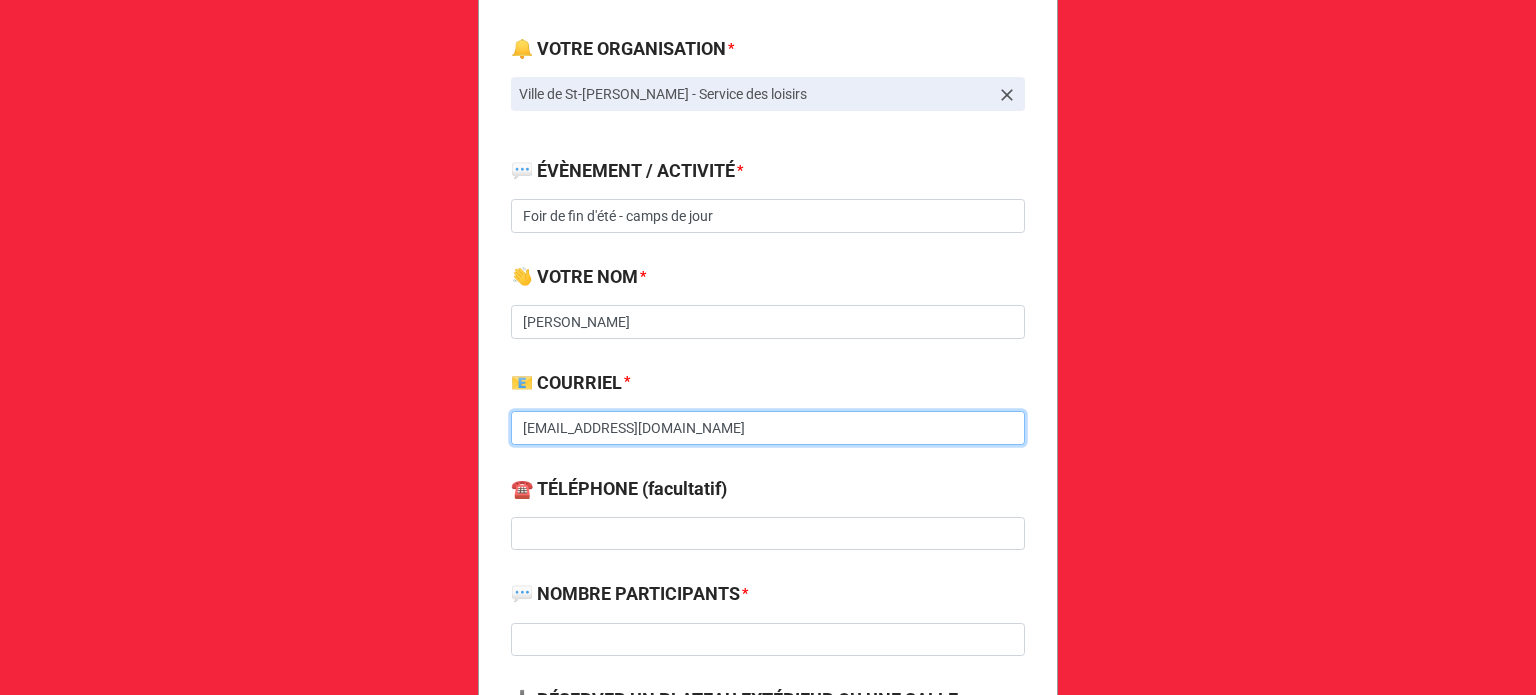 scroll, scrollTop: 500, scrollLeft: 0, axis: vertical 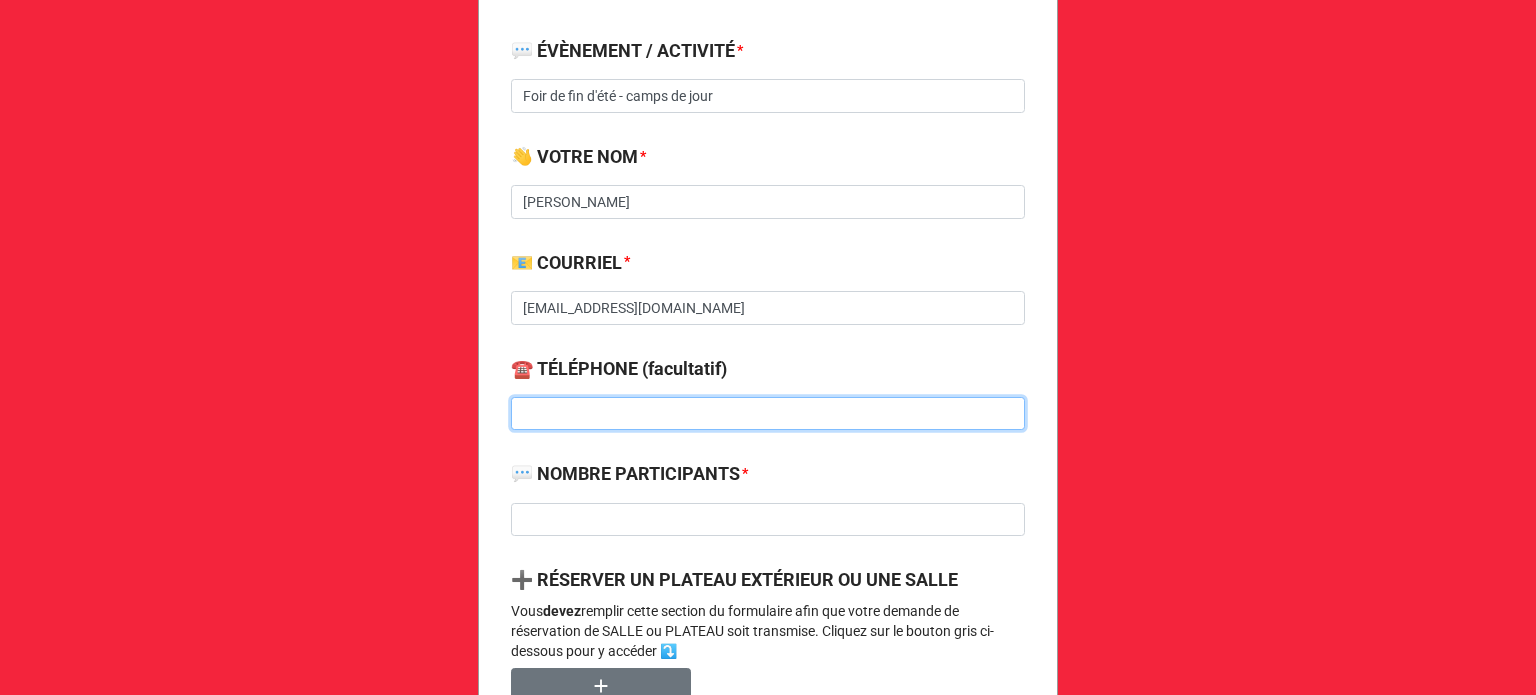 click at bounding box center [768, 414] 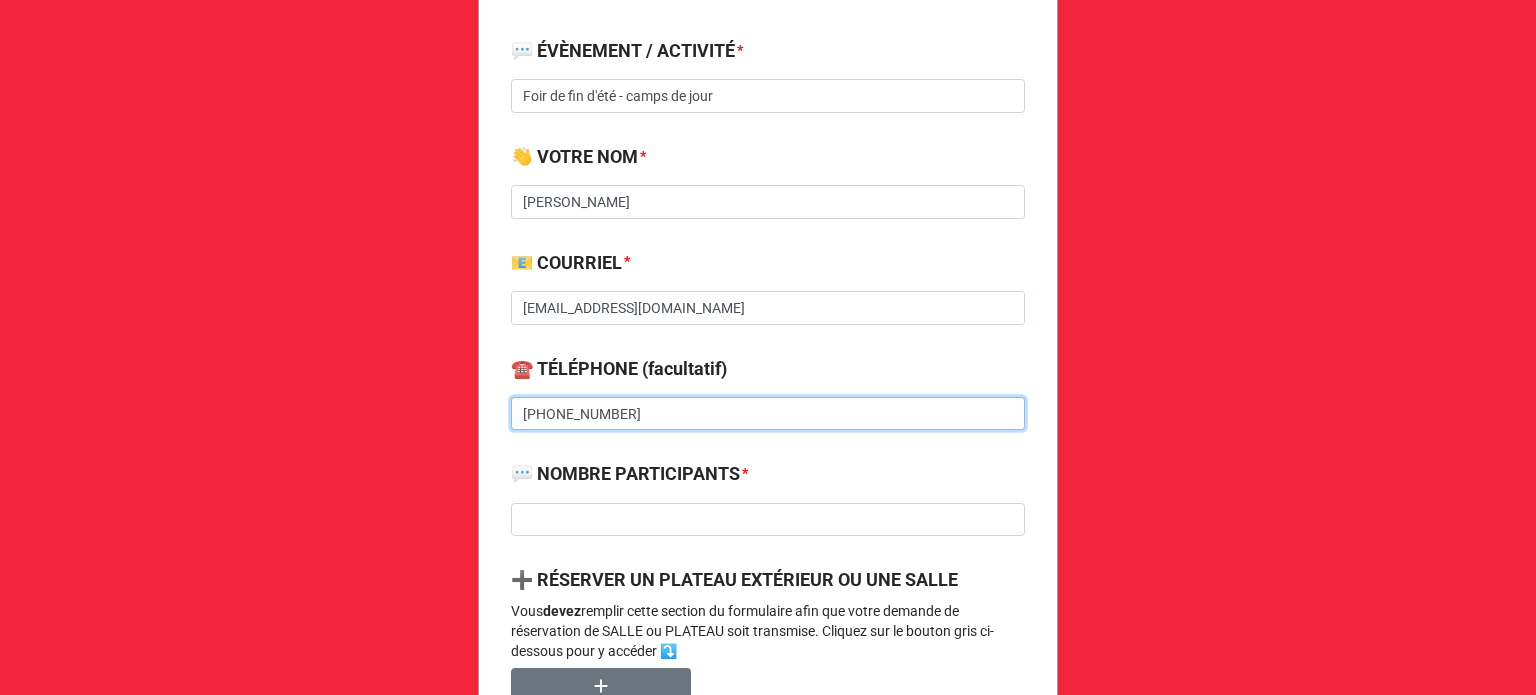 type on "[PHONE_NUMBER]" 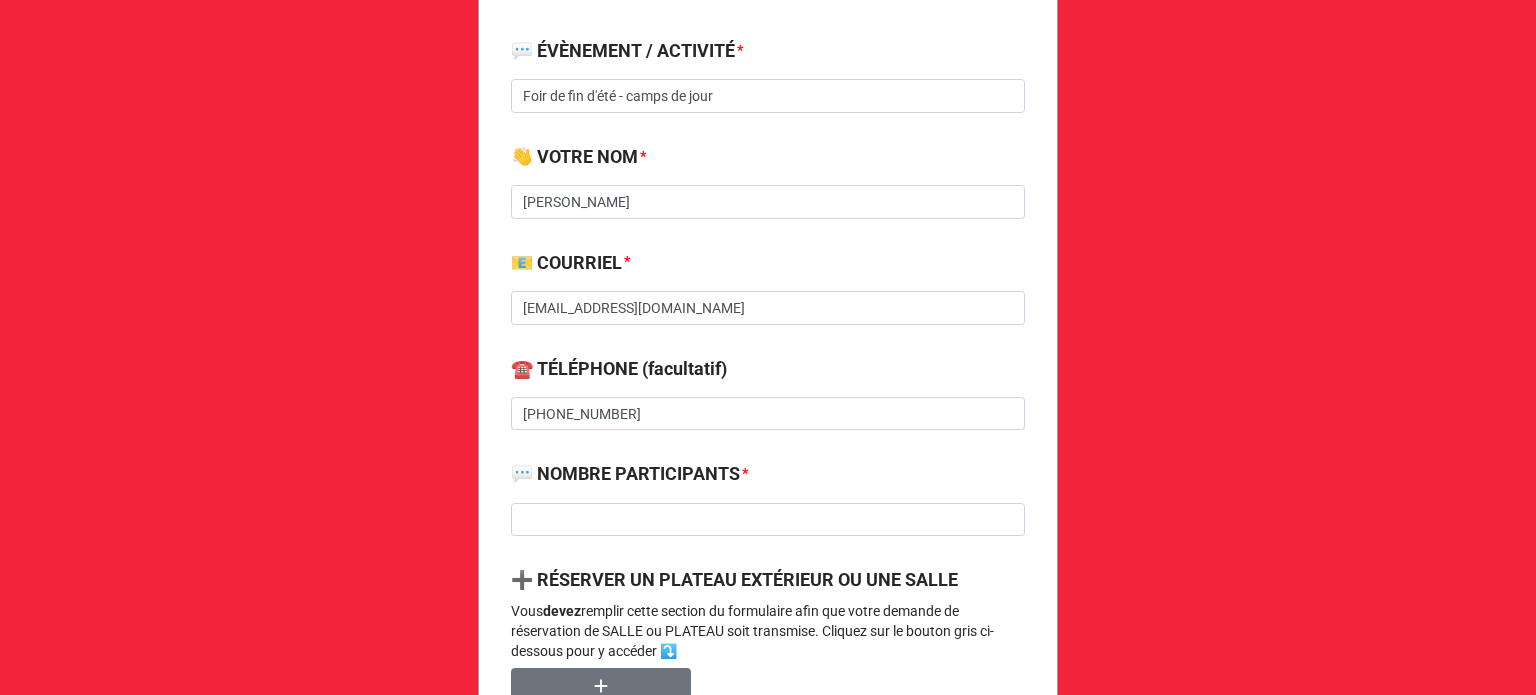 click on "💬 NOMBRE PARTICIPANTS *" at bounding box center [768, 505] 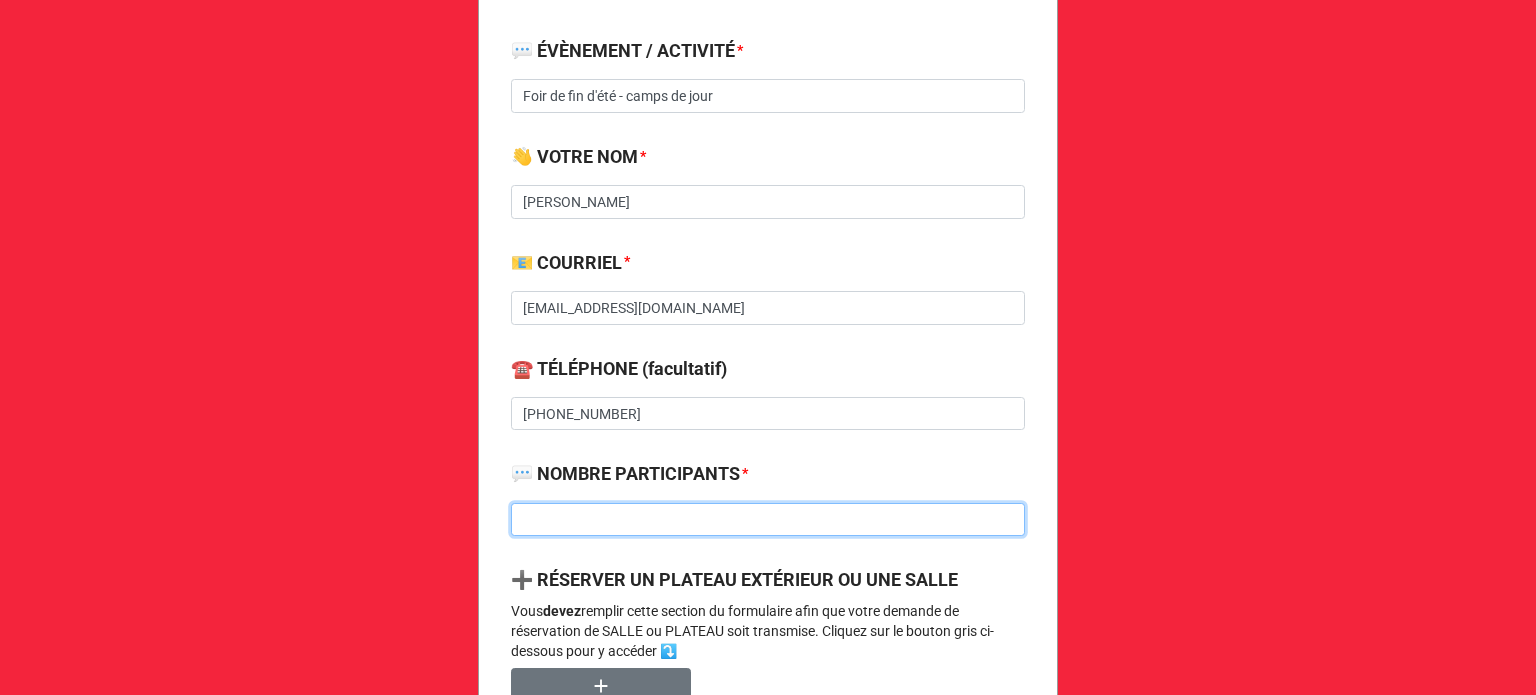 click at bounding box center (768, 520) 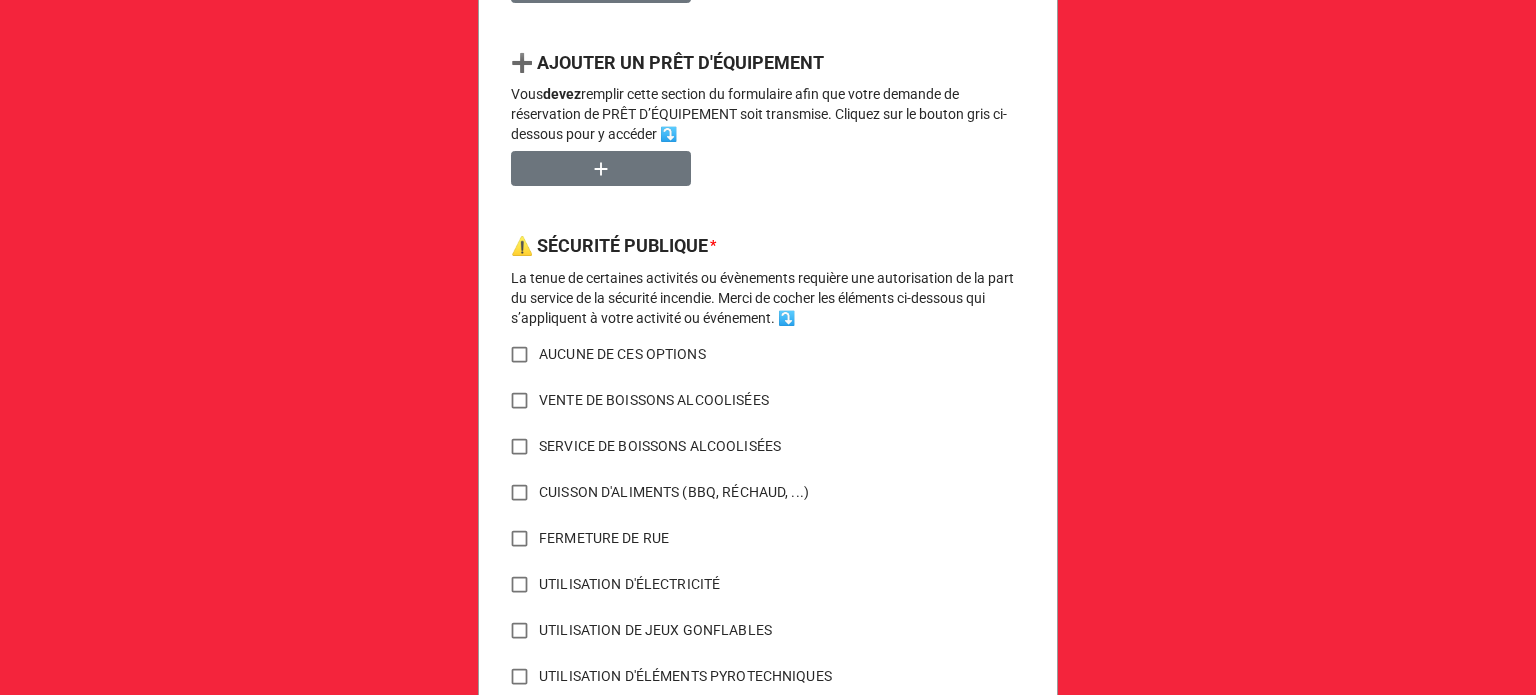 scroll, scrollTop: 1300, scrollLeft: 0, axis: vertical 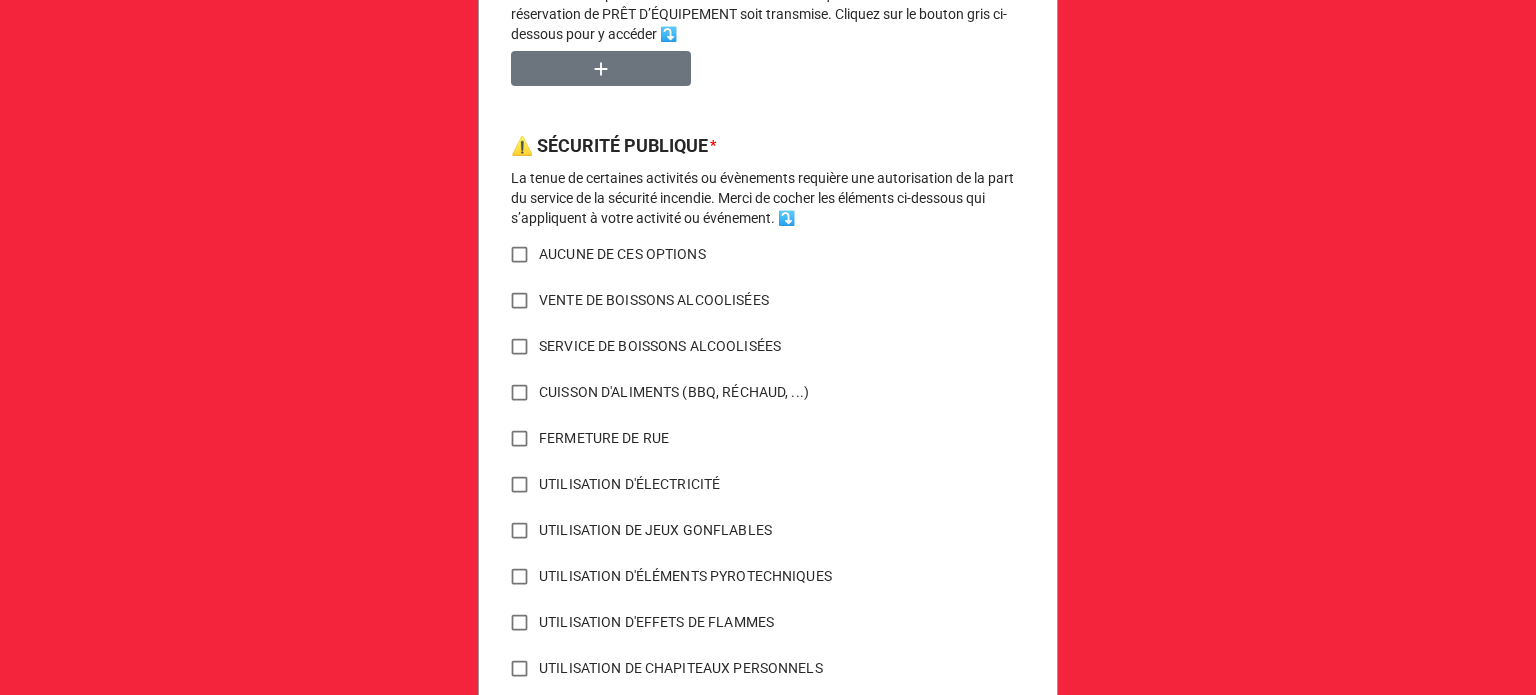 type on "500" 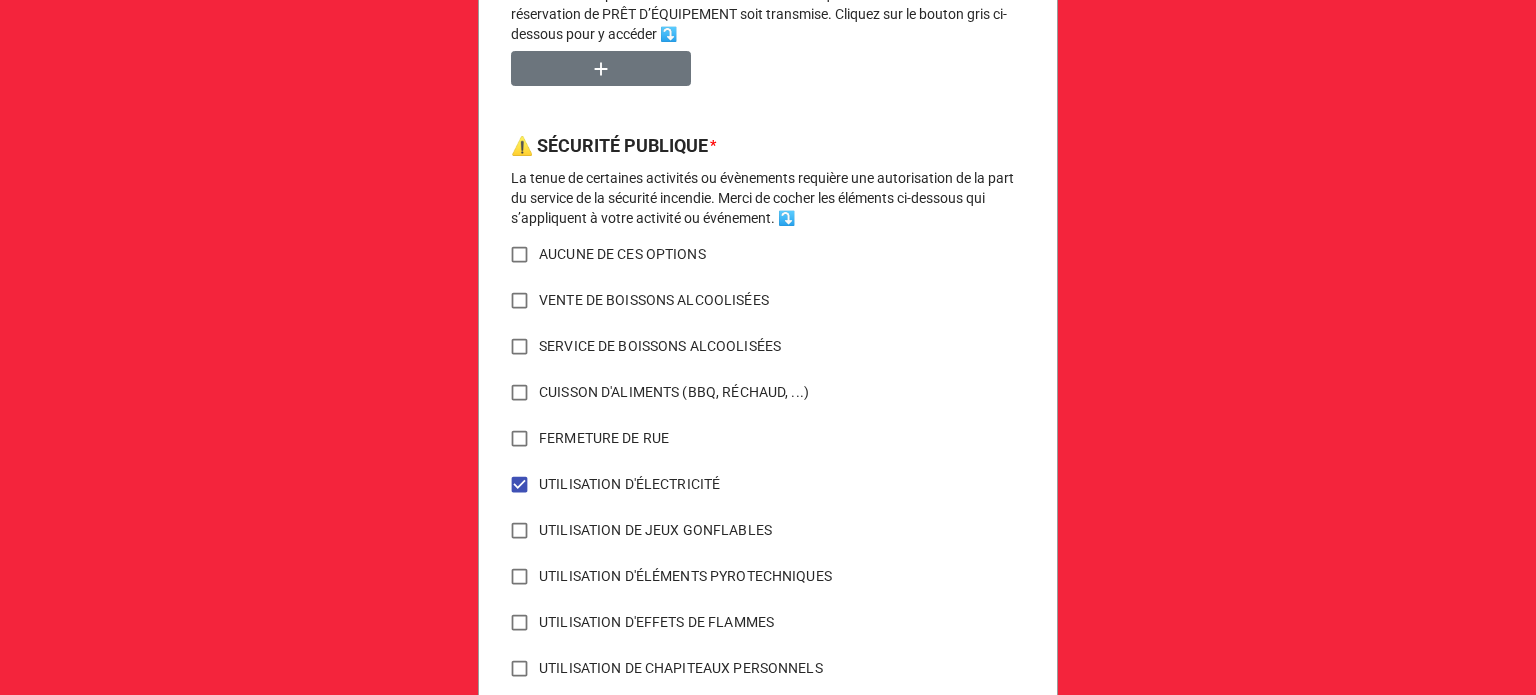 scroll, scrollTop: 1400, scrollLeft: 0, axis: vertical 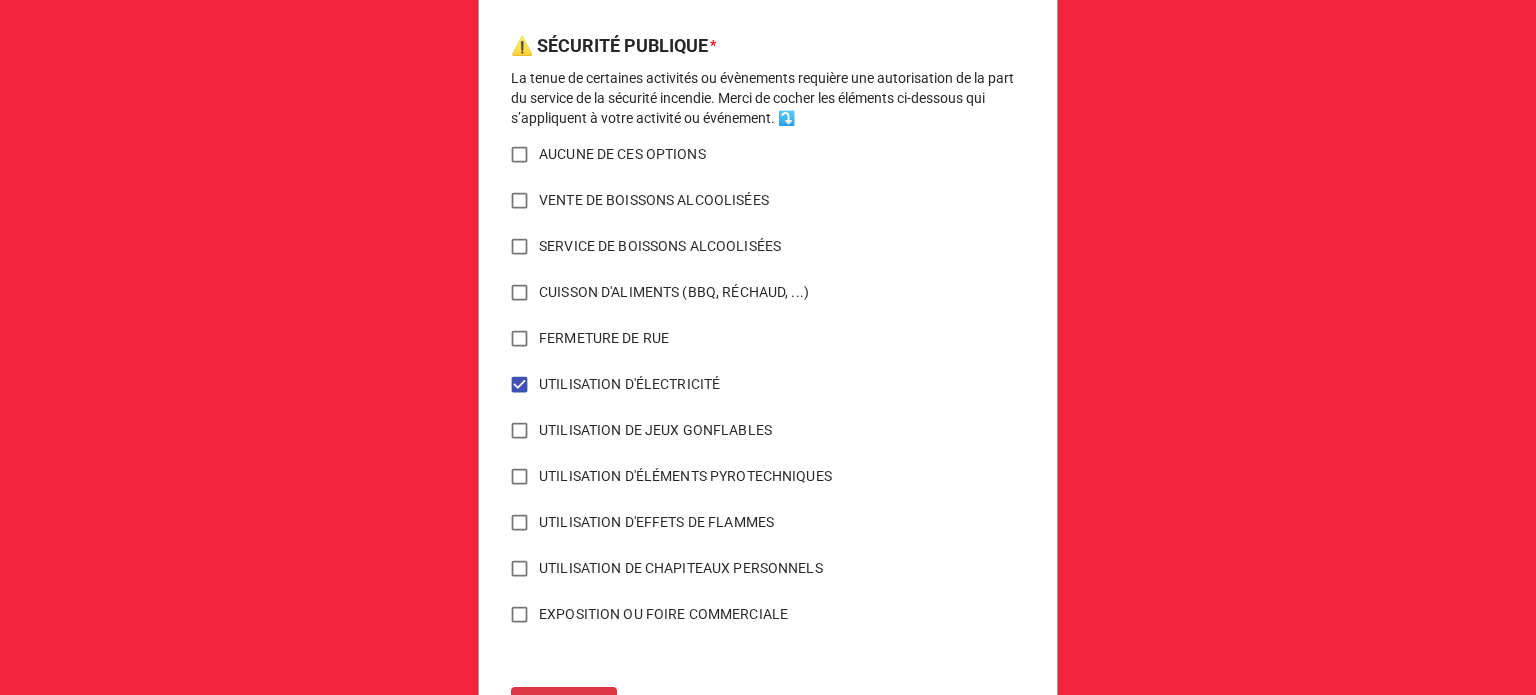click on "UTILISATION DE JEUX GONFLABLES" at bounding box center (519, 430) 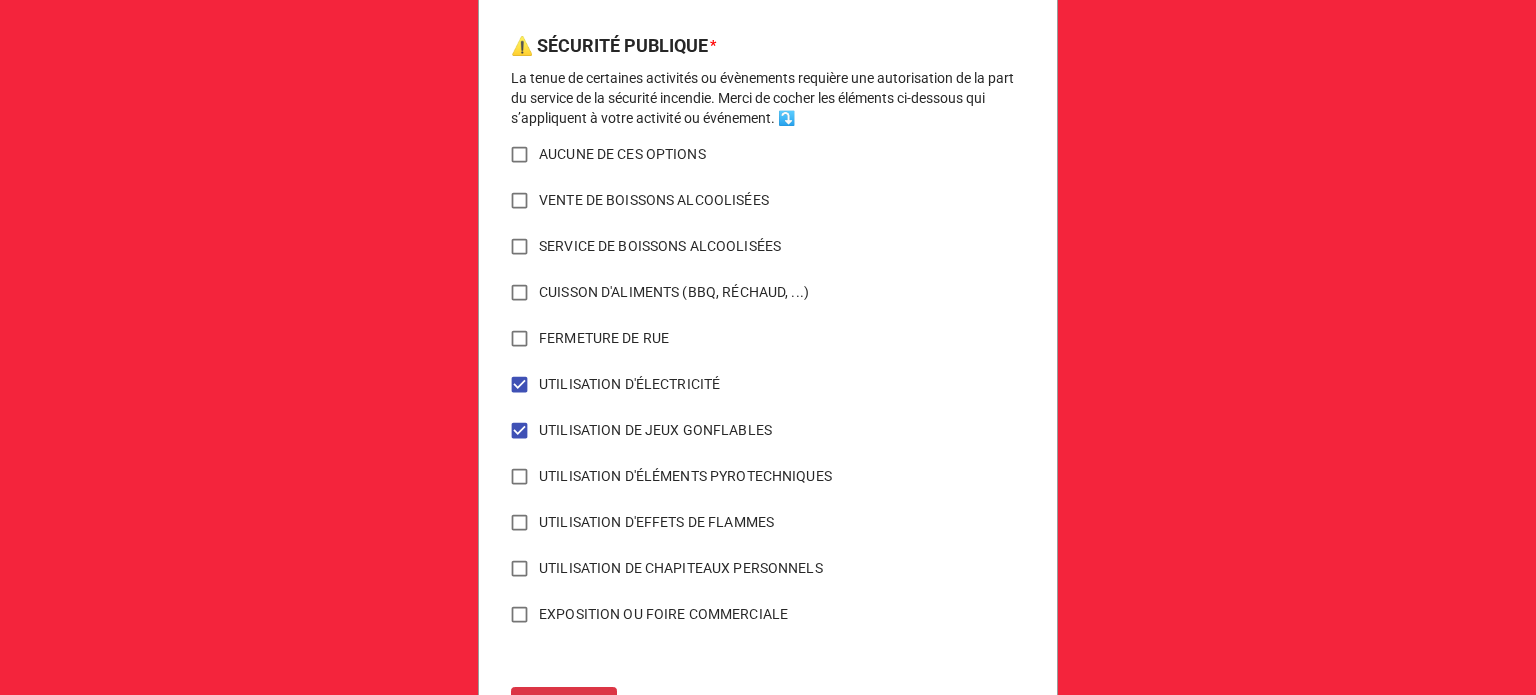 scroll, scrollTop: 1000, scrollLeft: 0, axis: vertical 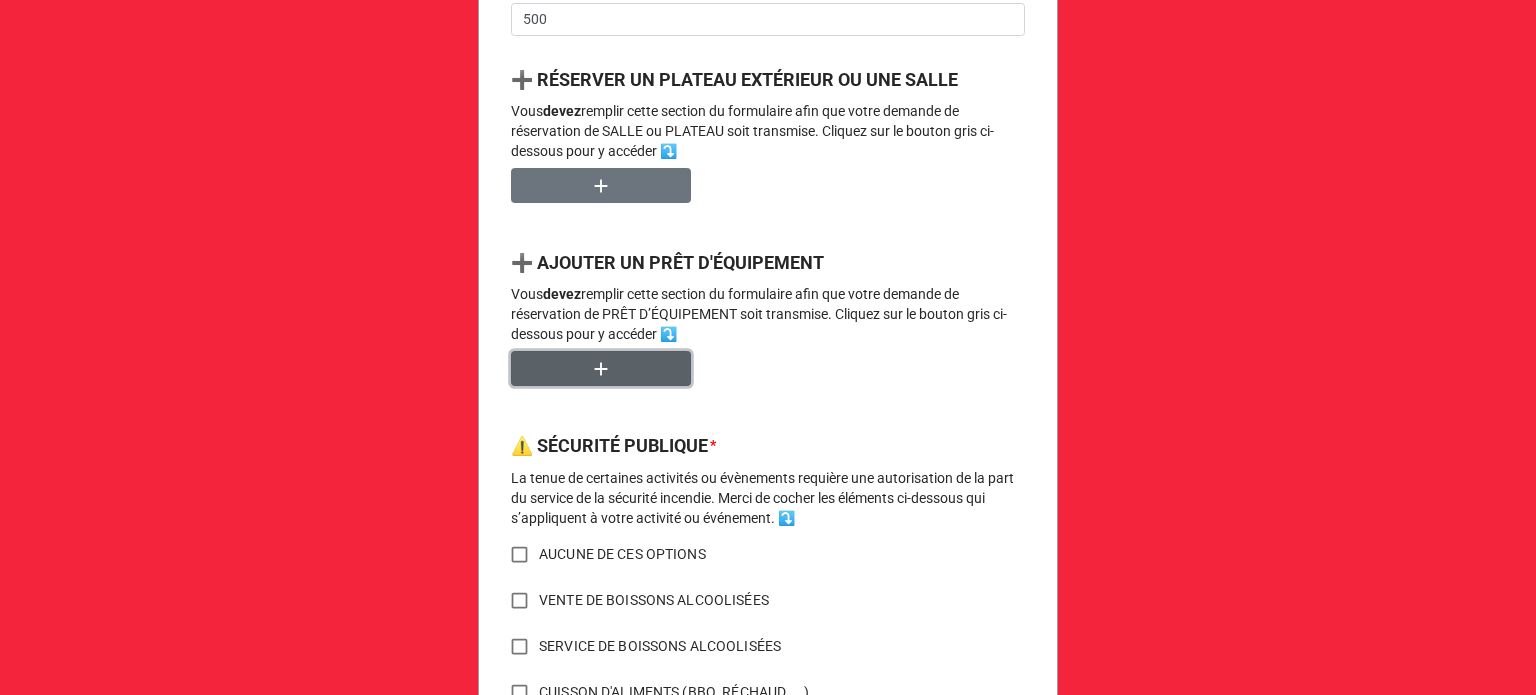 click 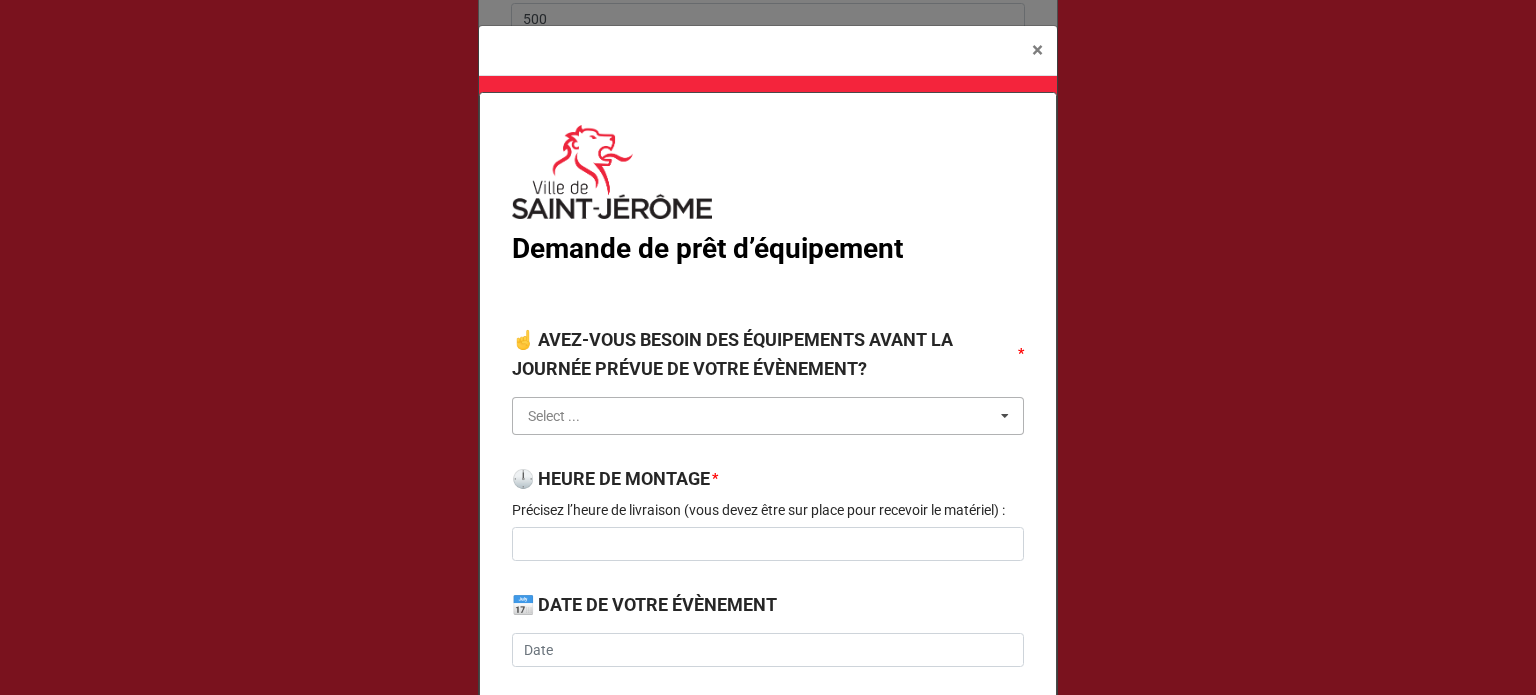 click at bounding box center (769, 416) 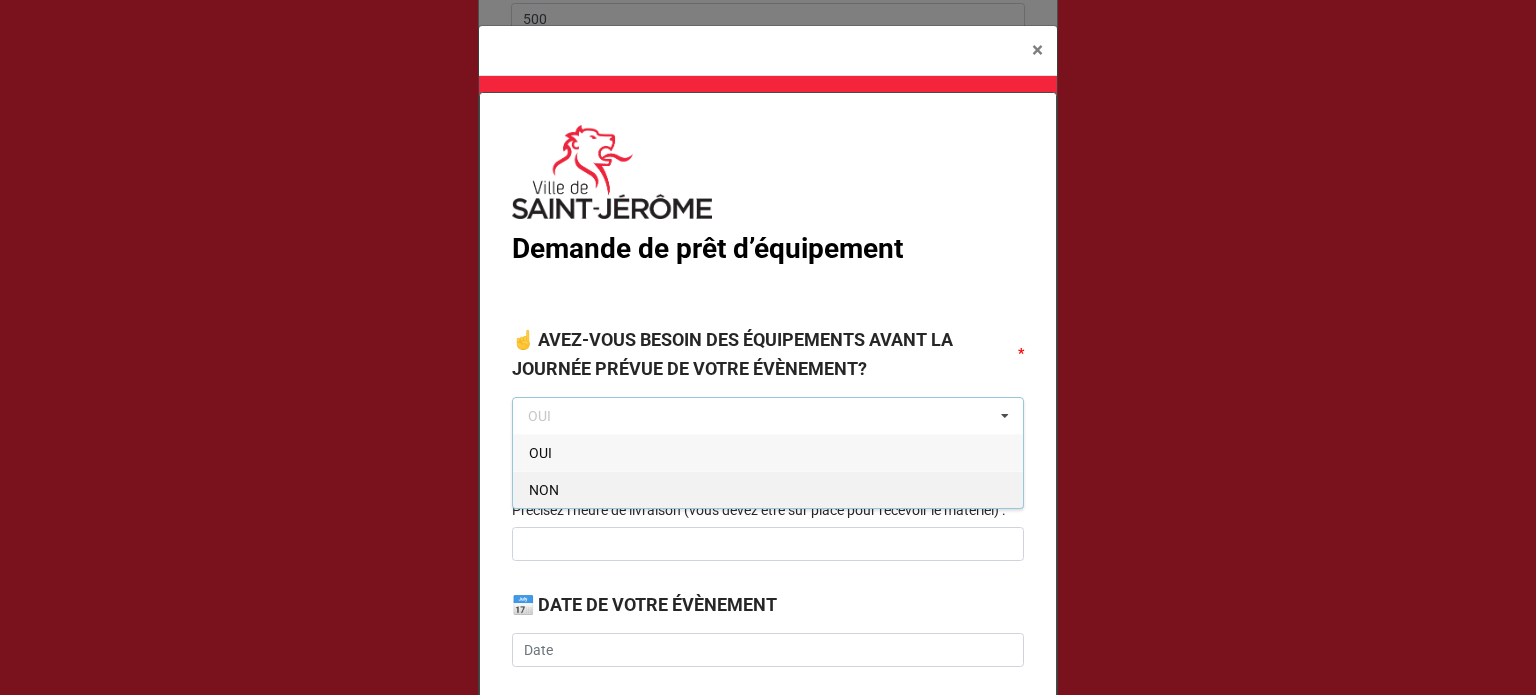 click on "NON" at bounding box center [768, 489] 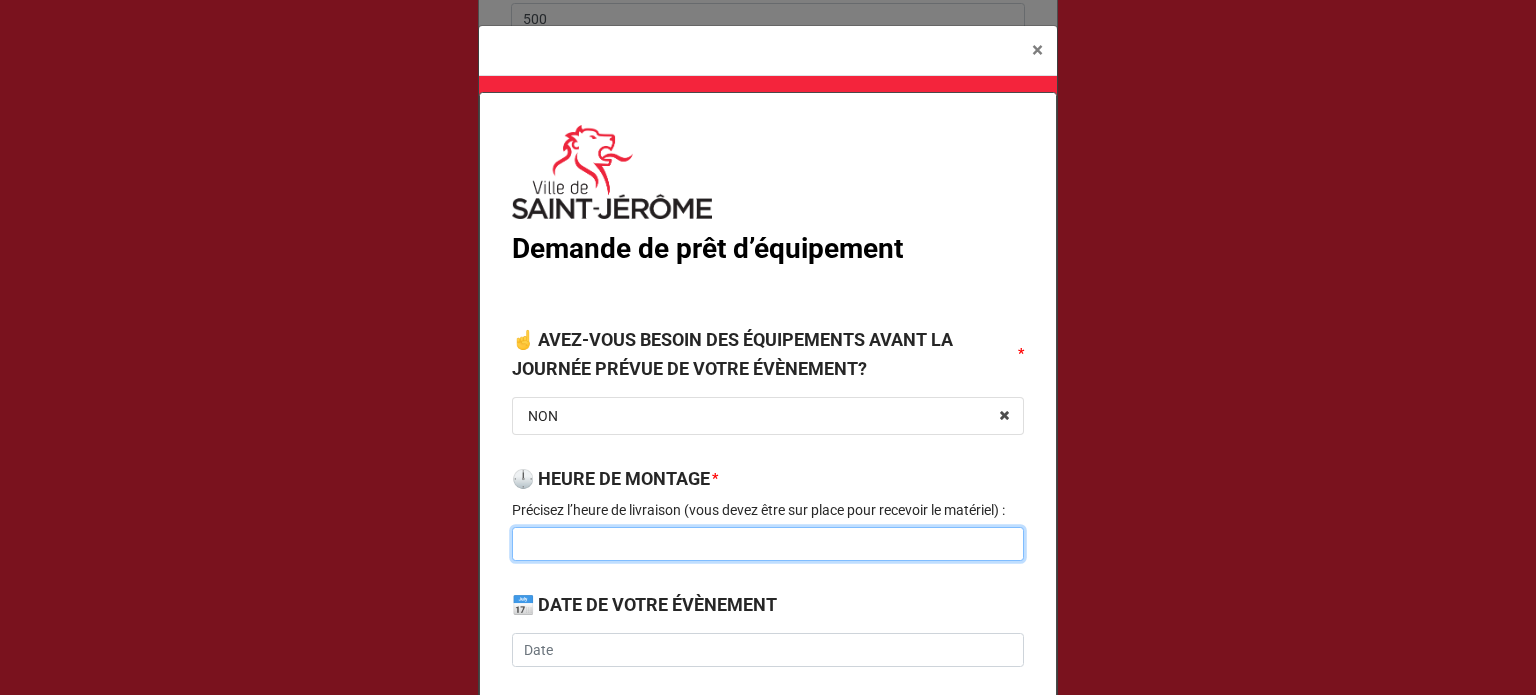 click at bounding box center [768, 544] 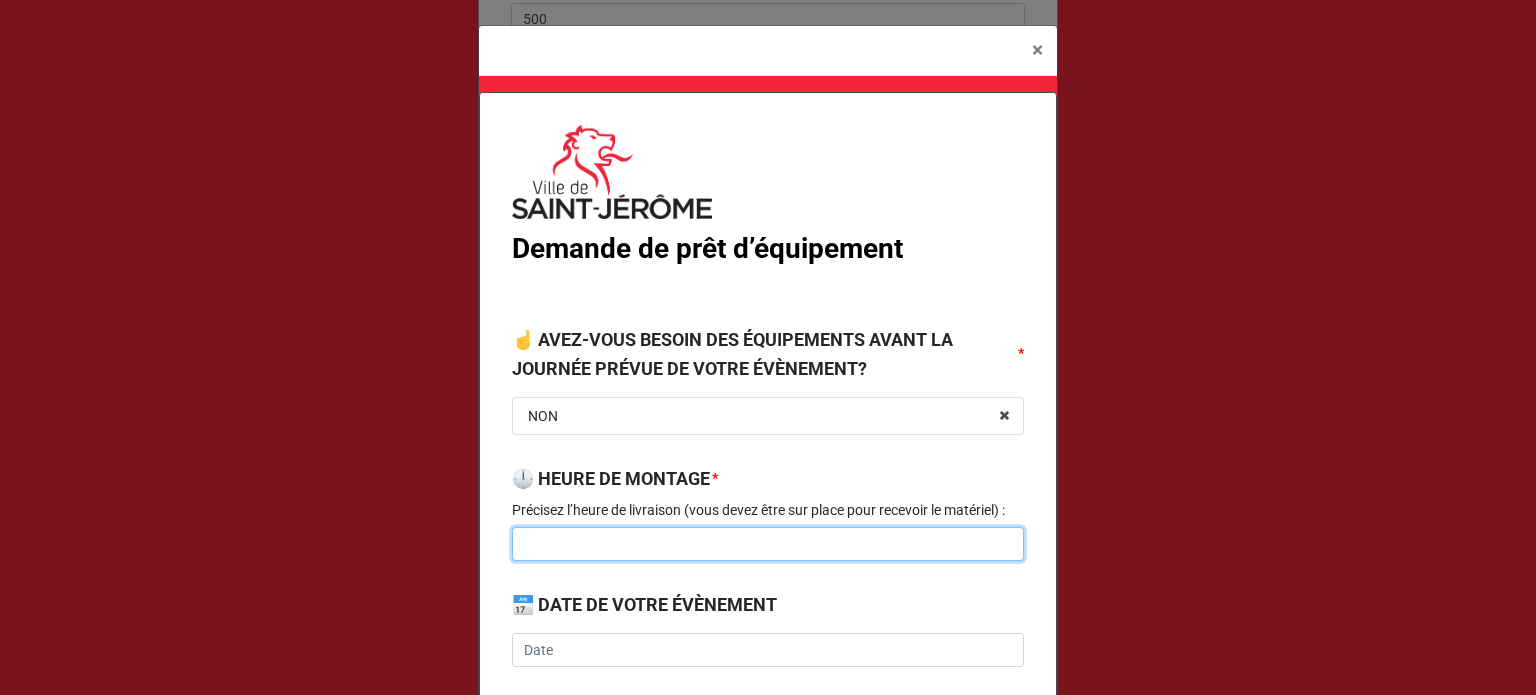 scroll, scrollTop: 200, scrollLeft: 0, axis: vertical 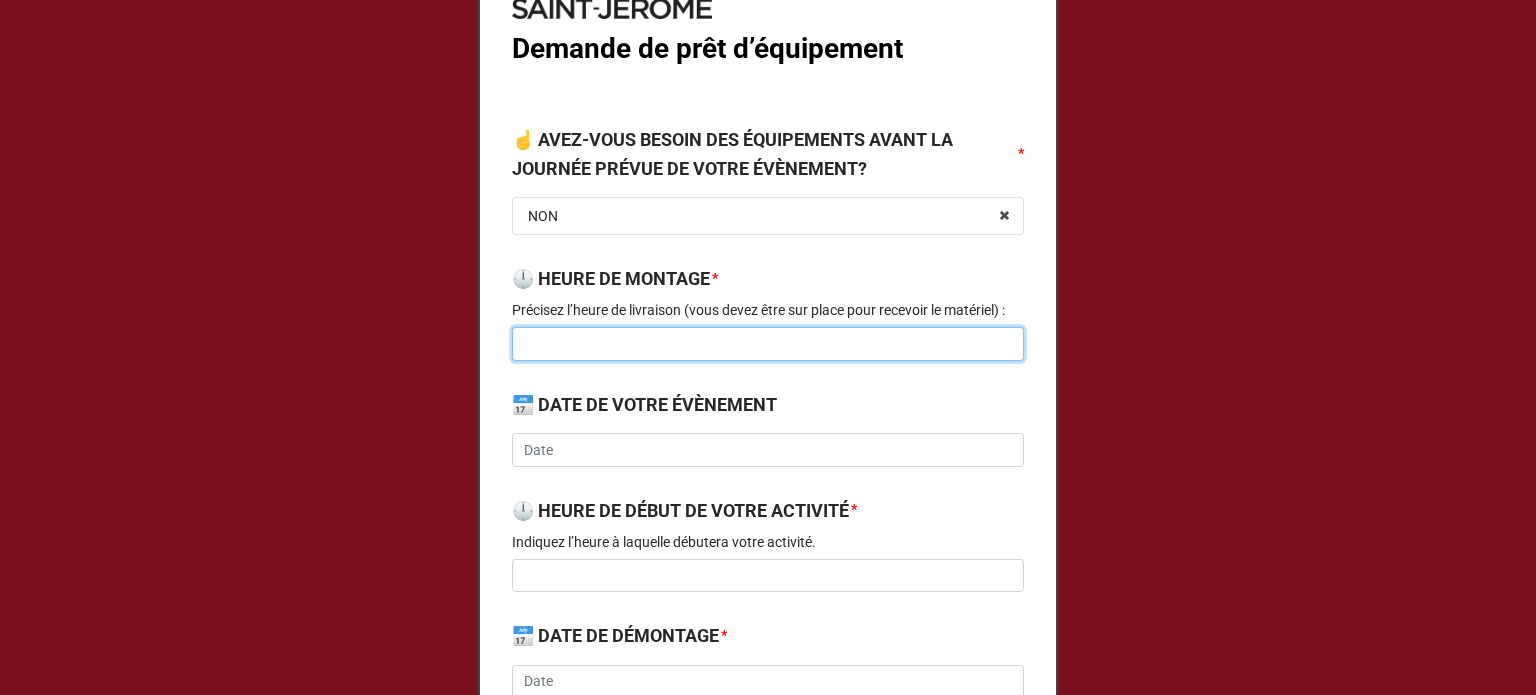 click at bounding box center [768, 344] 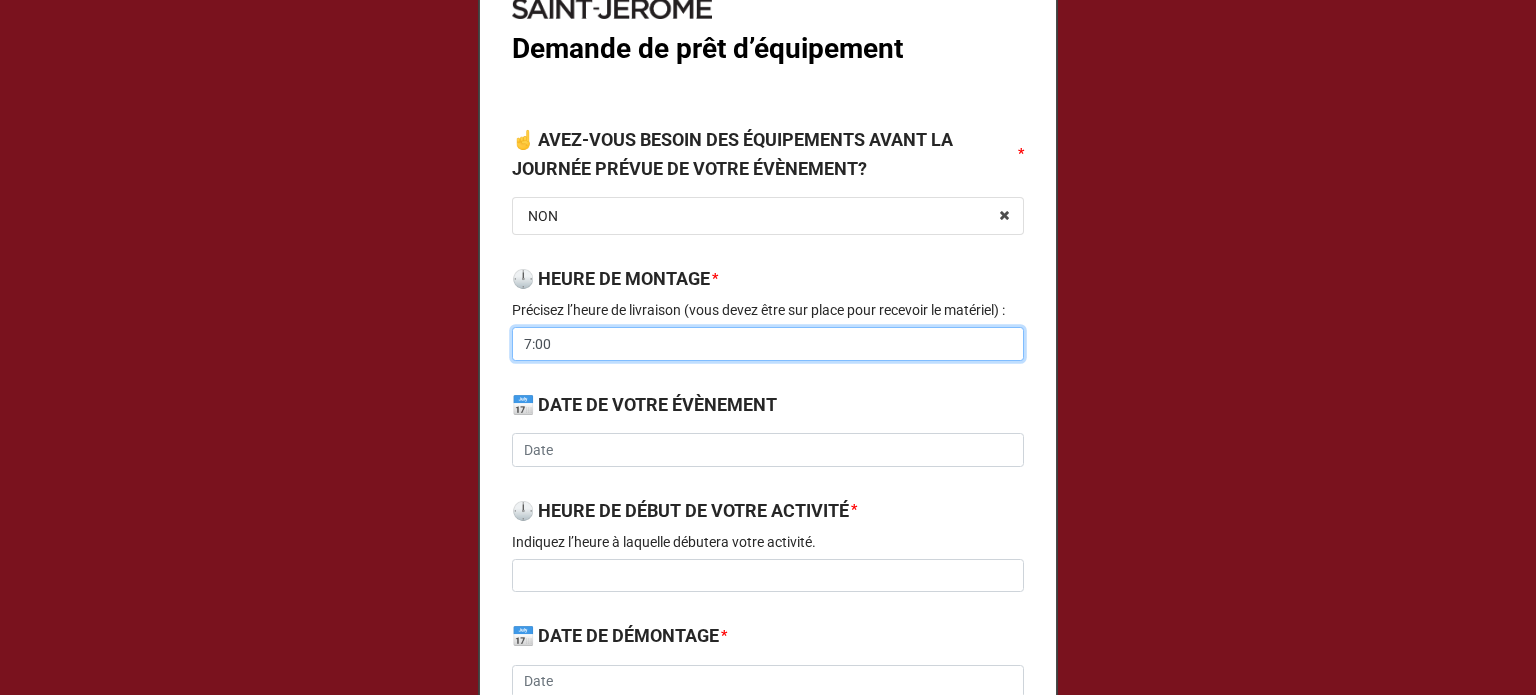 type on "7:00" 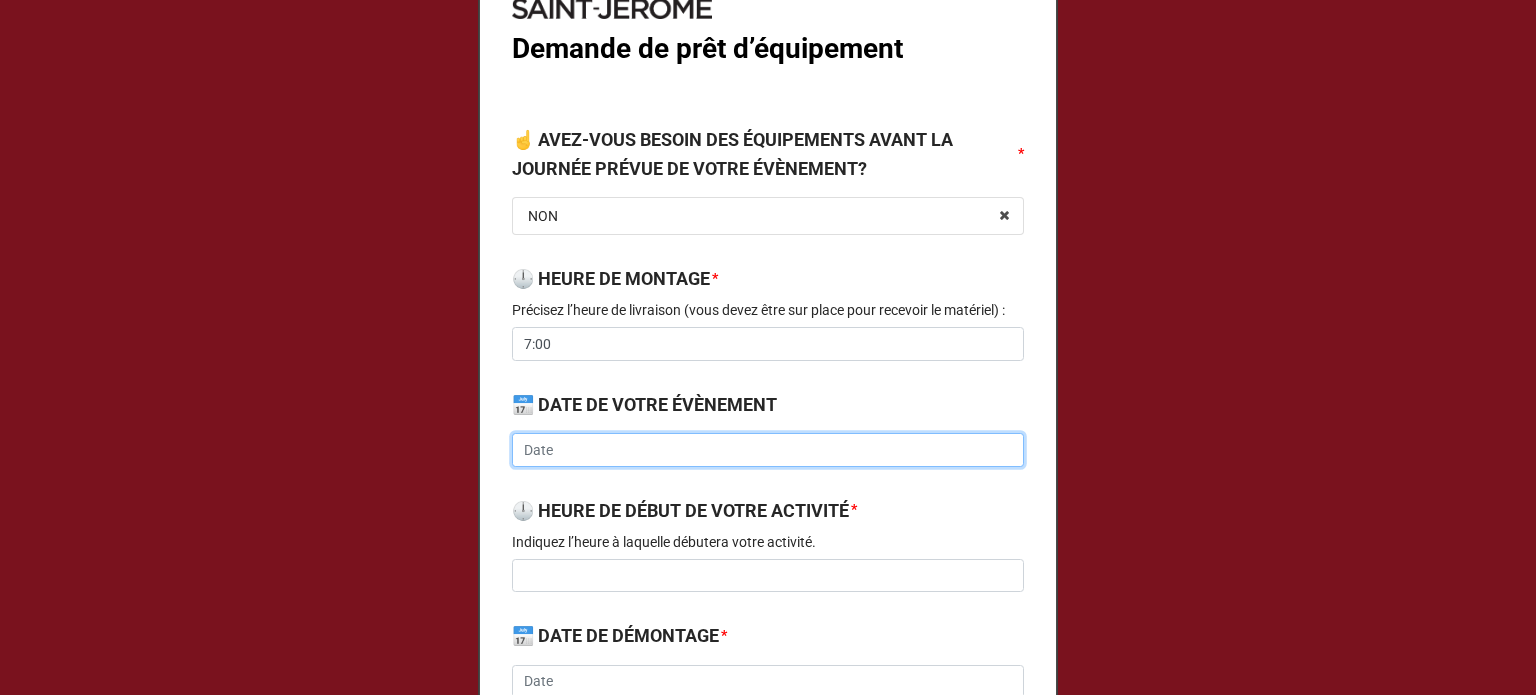 click at bounding box center [768, 450] 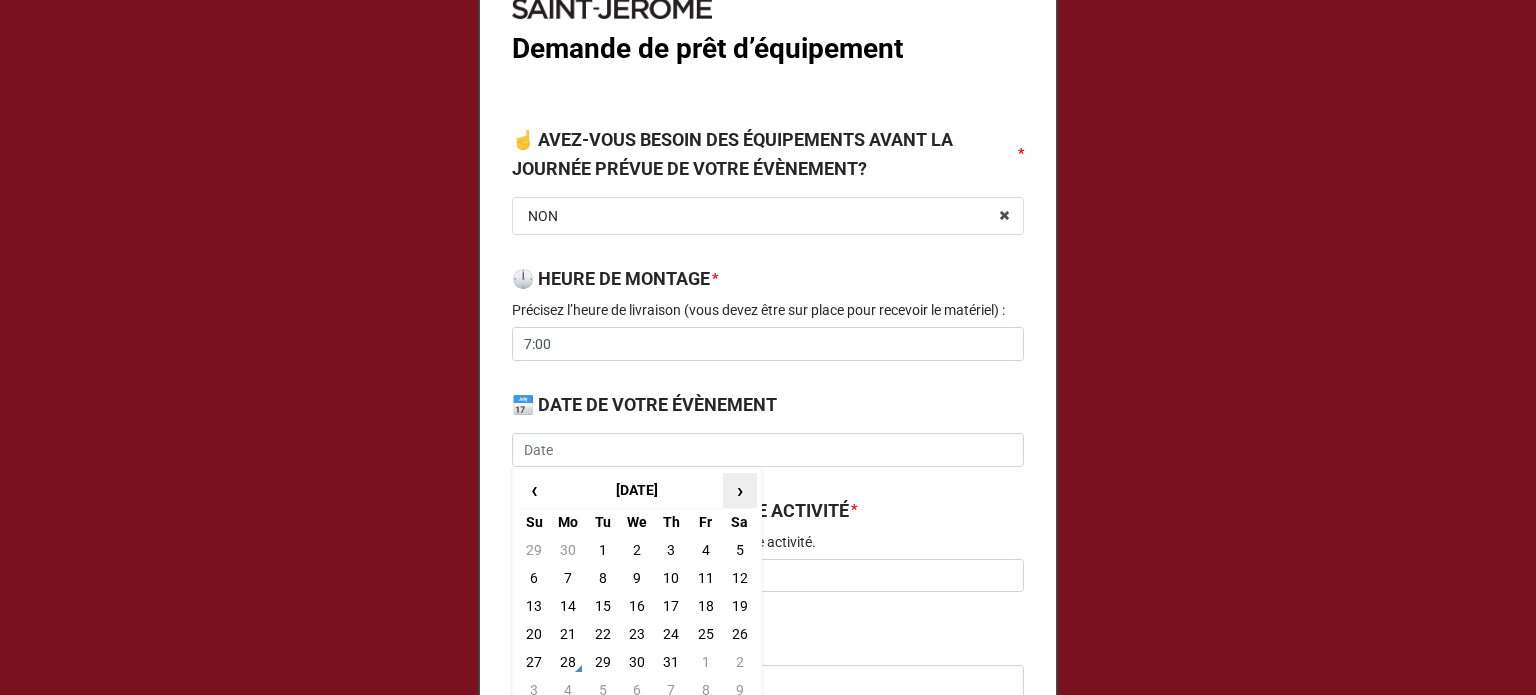 click on "›" at bounding box center (740, 490) 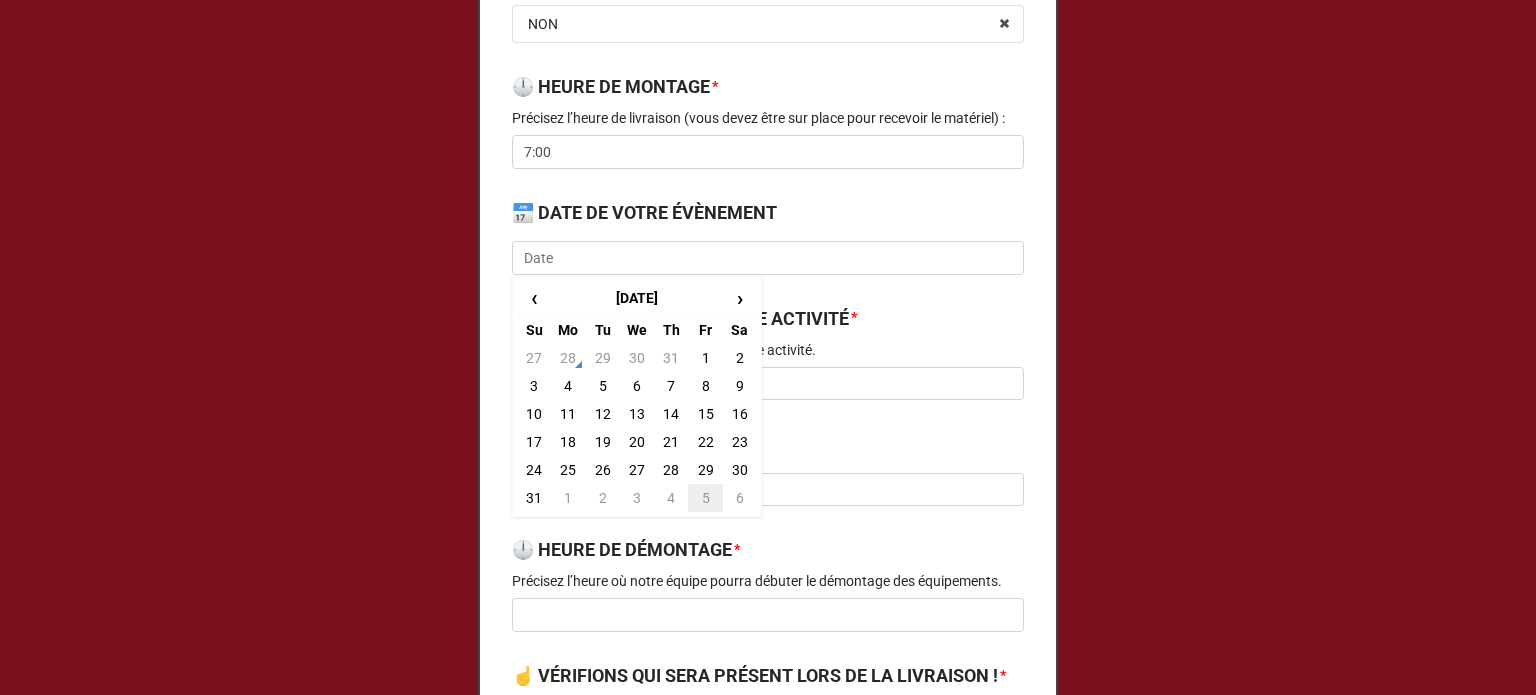 scroll, scrollTop: 400, scrollLeft: 0, axis: vertical 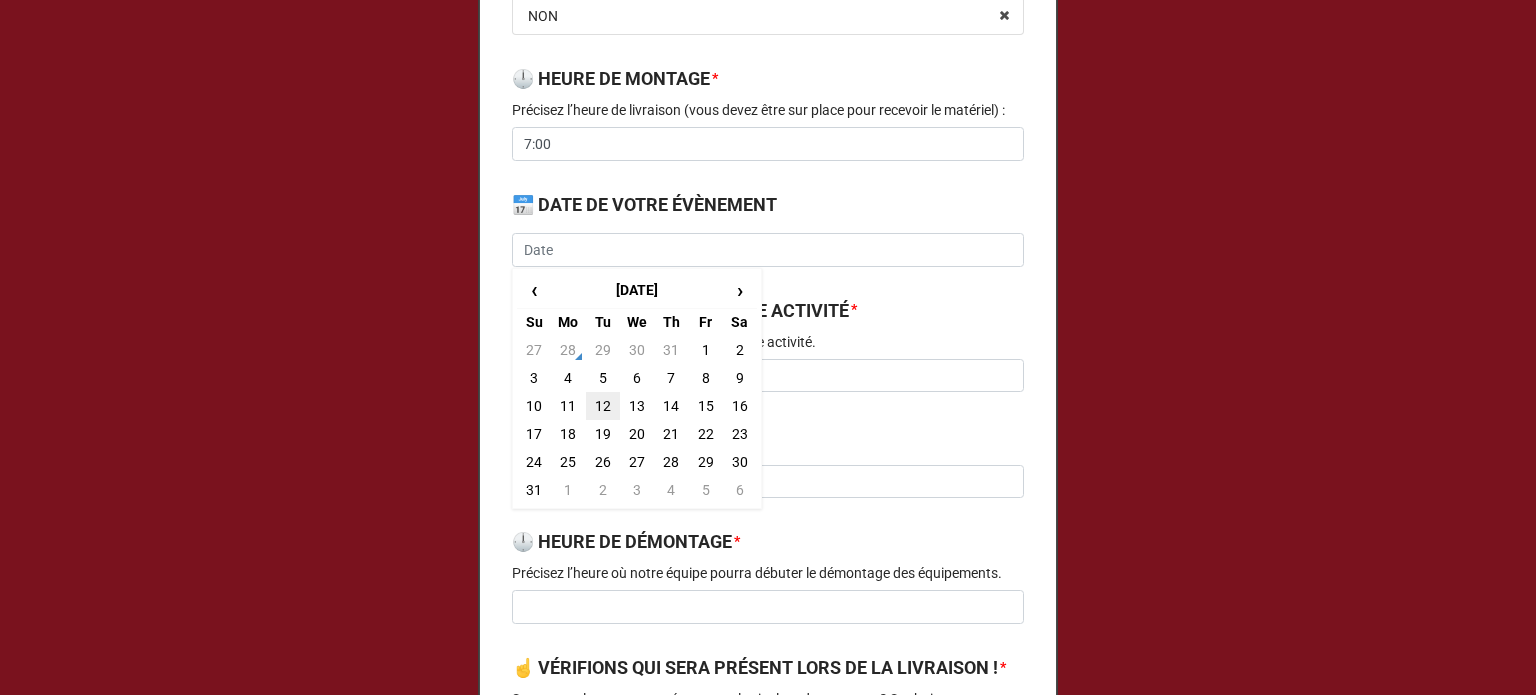 click on "12" at bounding box center [603, 406] 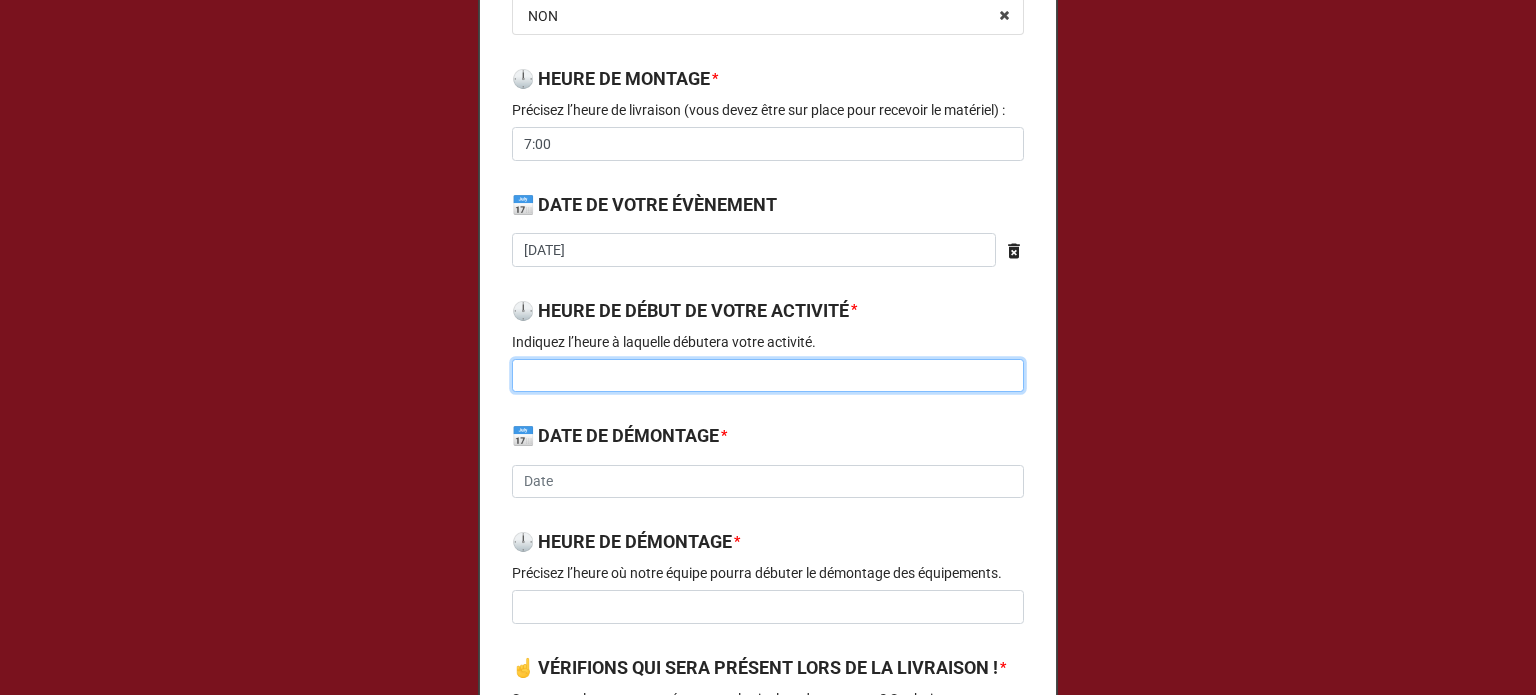click at bounding box center [768, 376] 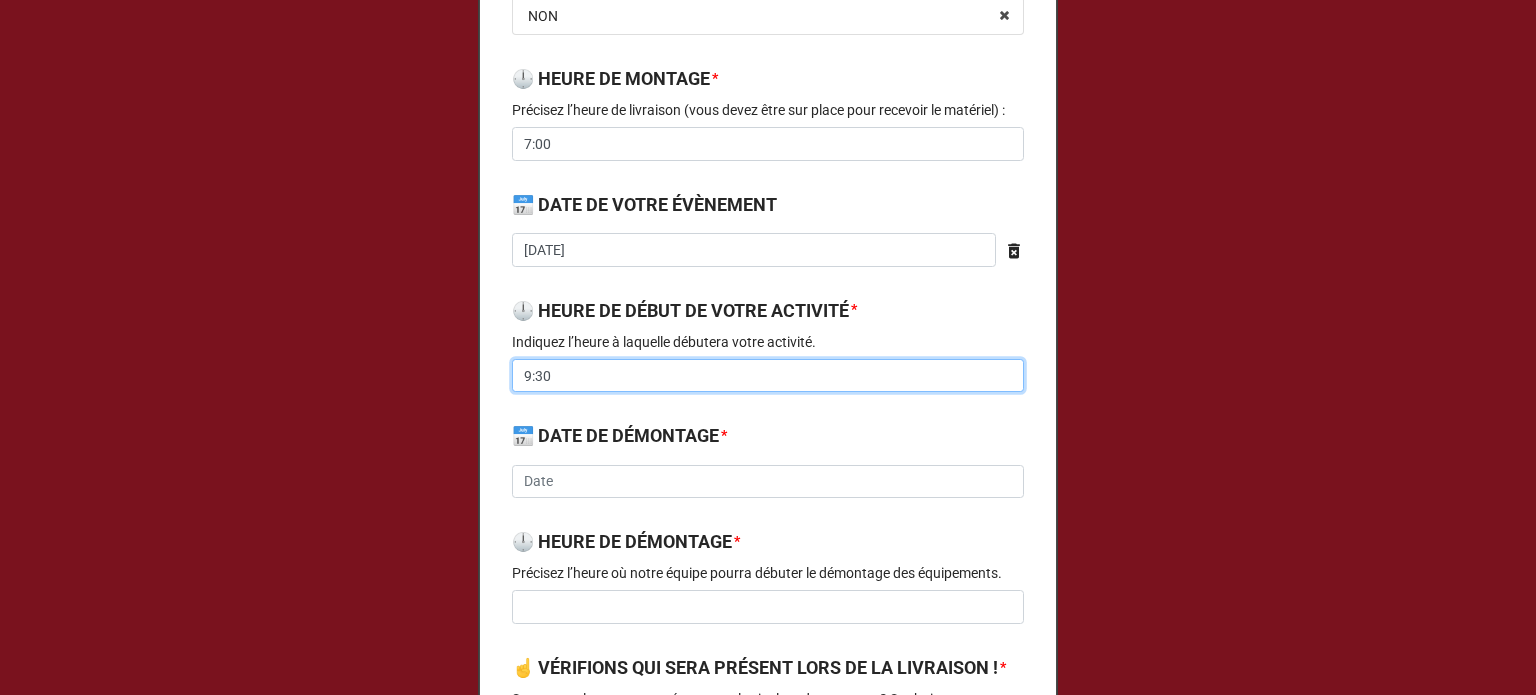type on "9:30" 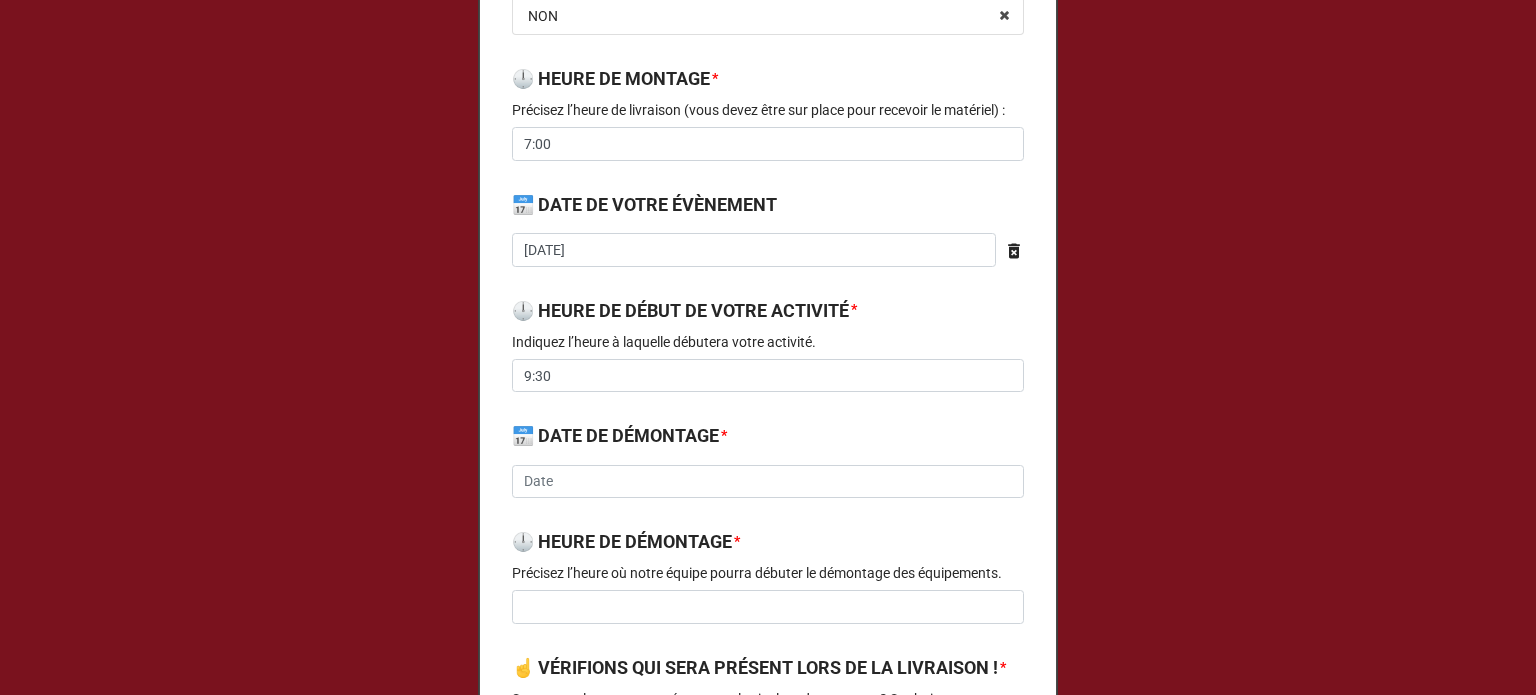 click on "× Close Demande de prêt d’équipement  ☝️ AVEZ-VOUS BESOIN DES ÉQUIPEMENTS AVANT LA JOURNÉE PRÉVUE DE VOTRE ÉVÈNEMENT? * NON OUI NON 🕛 HEURE DE MONTAGE * [PERSON_NAME] l’heure de livraison (vous devez être sur place pour recevoir le matériel) :
7:00 📅 DATE DE VOTRE ÉVÈNEMENT [DATE] ‹ [DATE] › Su Mo Tu We Th Fr Sa 27 28 29 30 31 1 2 3 4 5 6 7 8 9 10 11 12 13 14 15 16 17 18 19 20 21 22 23 24 25 26 27 28 29 30 31 1 2 3 4 5 6 🕛 HEURE DE DÉBUT DE VOTRE ACTIVITÉ * Indiquez l’heure à laquelle débutera votre activité.
9:30 📅 DATE DE DÉMONTAGE * ‹ [DATE] › Su Mo Tu We Th Fr Sa 29 30 1 2 3 4 5 6 7 8 9 10 11 12 13 14 15 16 17 18 19 20 21 22 23 24 25 26 27 28 29 30 31 1 2 3 4 5 6 7 8 9 🕛 HEURE DE DÉMONTAGE * Précisez l’heure où notre équipe pourra débuter le démontage des équipements.
☝️ VÉRIFIONS QUI SERA PRÉSENT LORS DE LA LIVRAISON ! * 👇
Select ... CONTACTEZ-MOI AJOUTER UN RESPONSABLE DE SITE 🚚 ADRESSE DE LIVRAISON *
*
*" at bounding box center [768, 347] 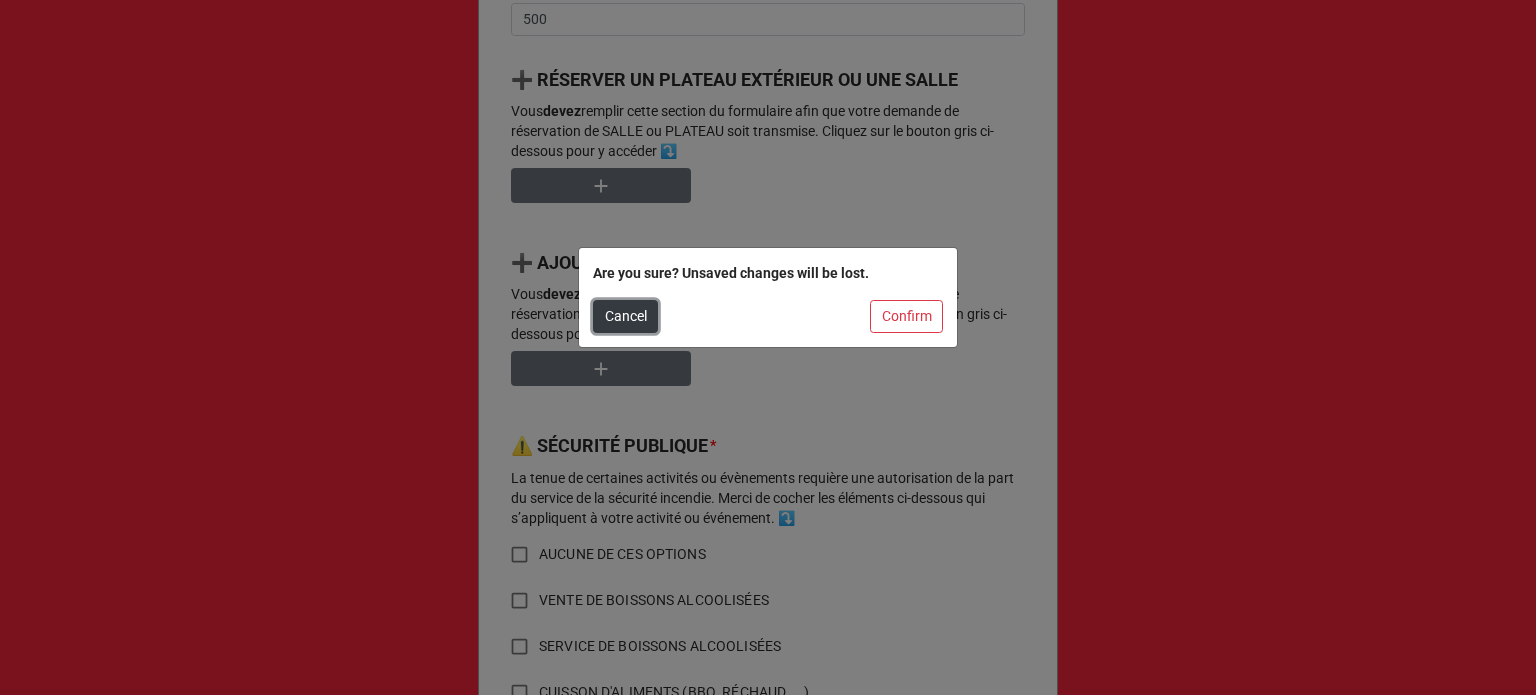 click on "Cancel" at bounding box center (625, 317) 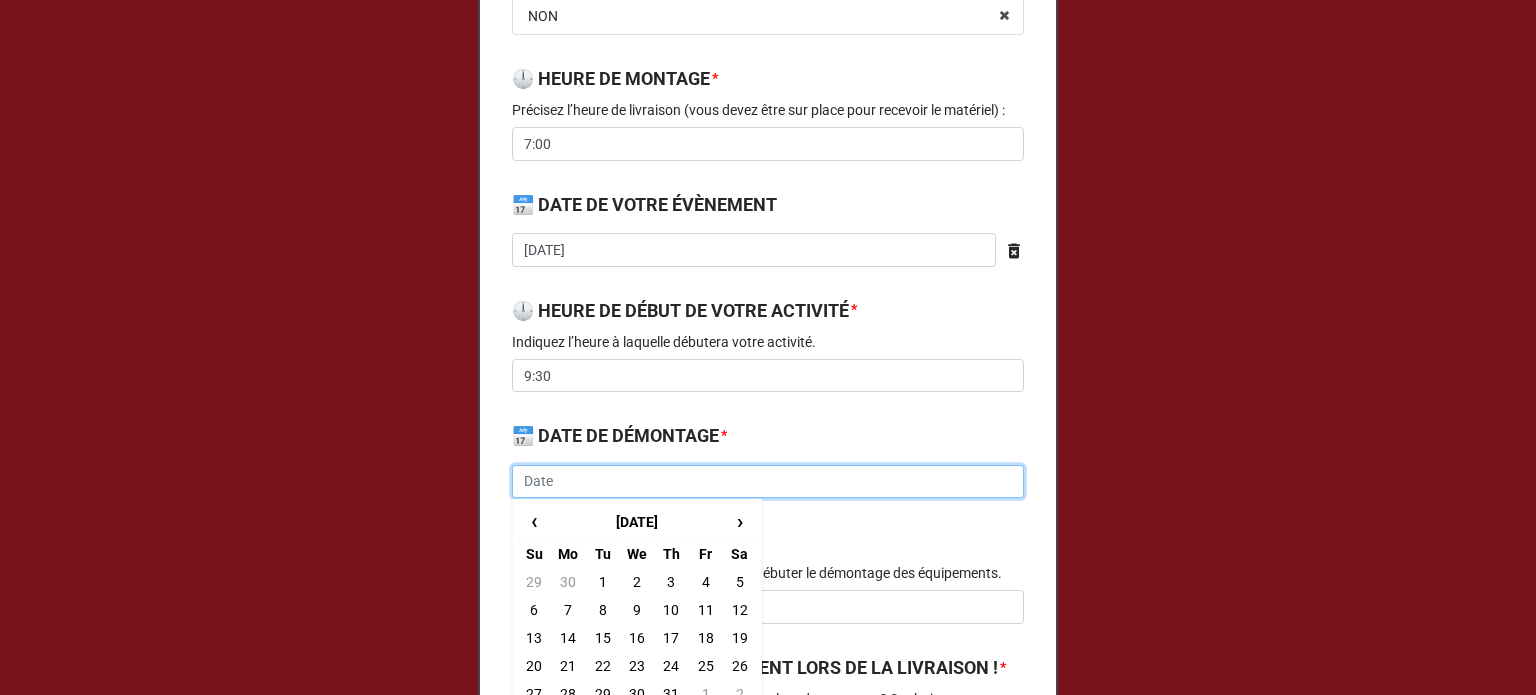 click at bounding box center [768, 482] 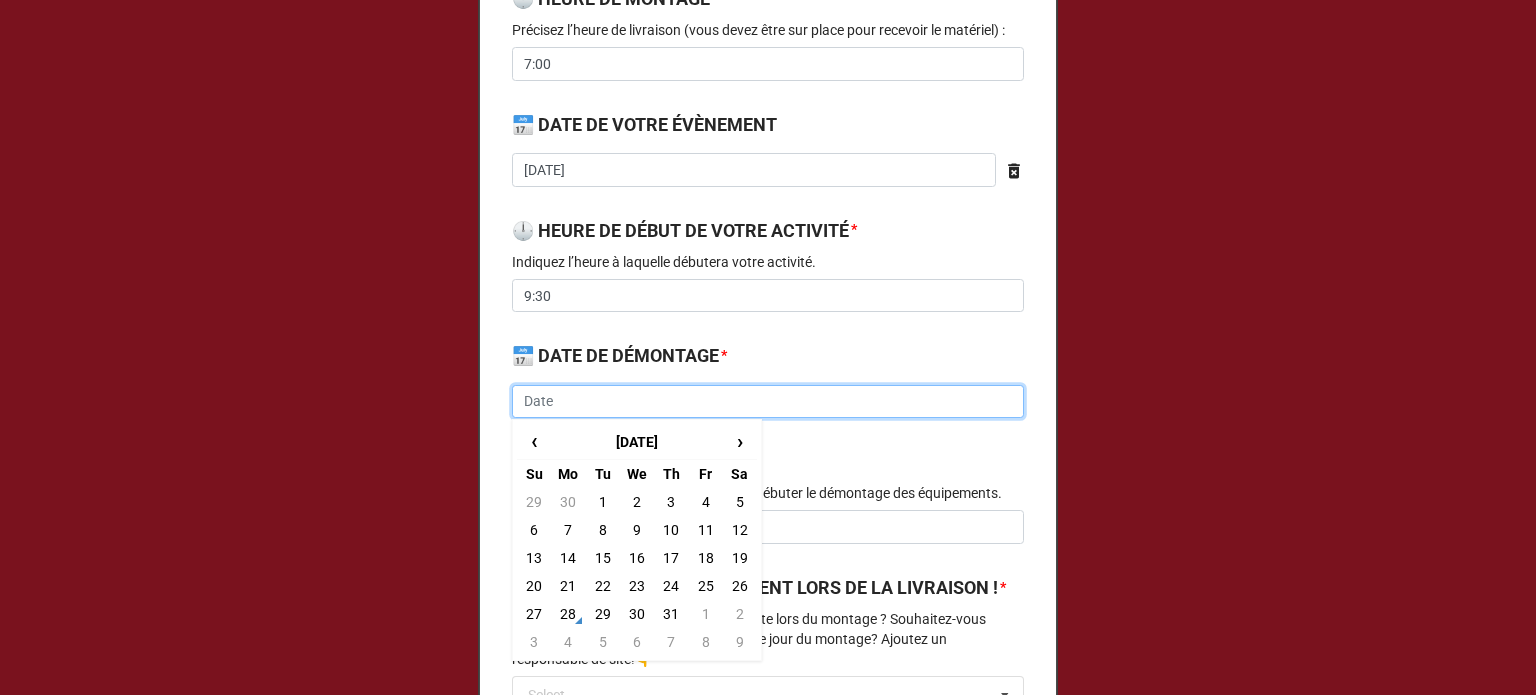 scroll, scrollTop: 600, scrollLeft: 0, axis: vertical 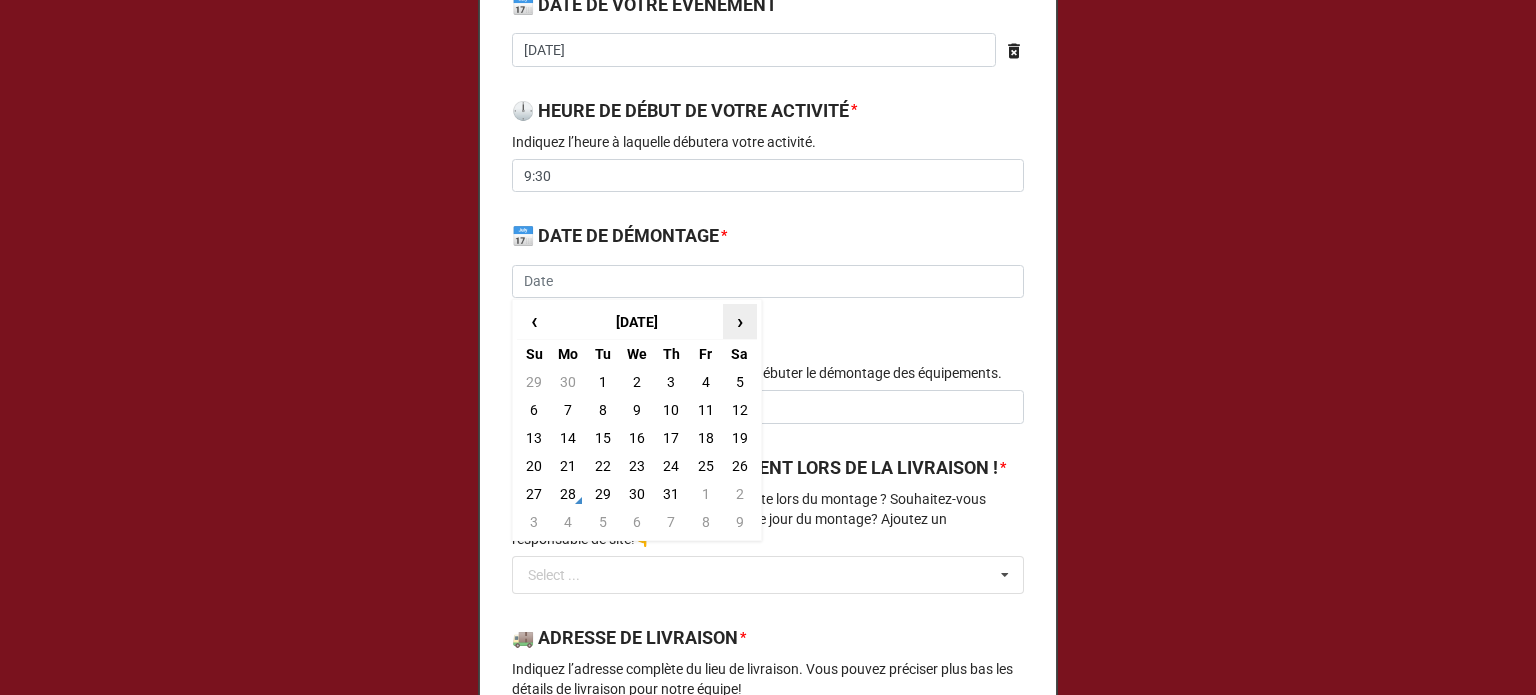 click on "›" at bounding box center [740, 321] 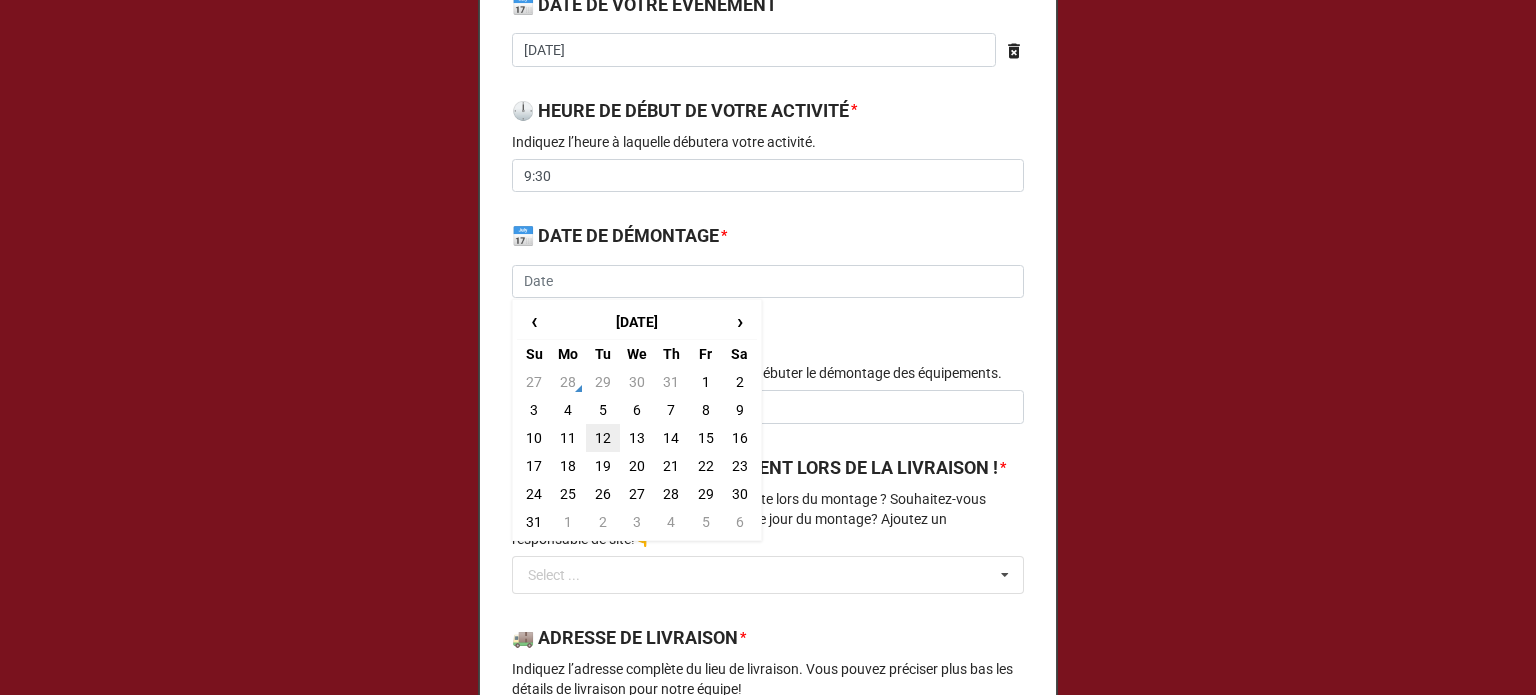 click on "12" at bounding box center (603, 438) 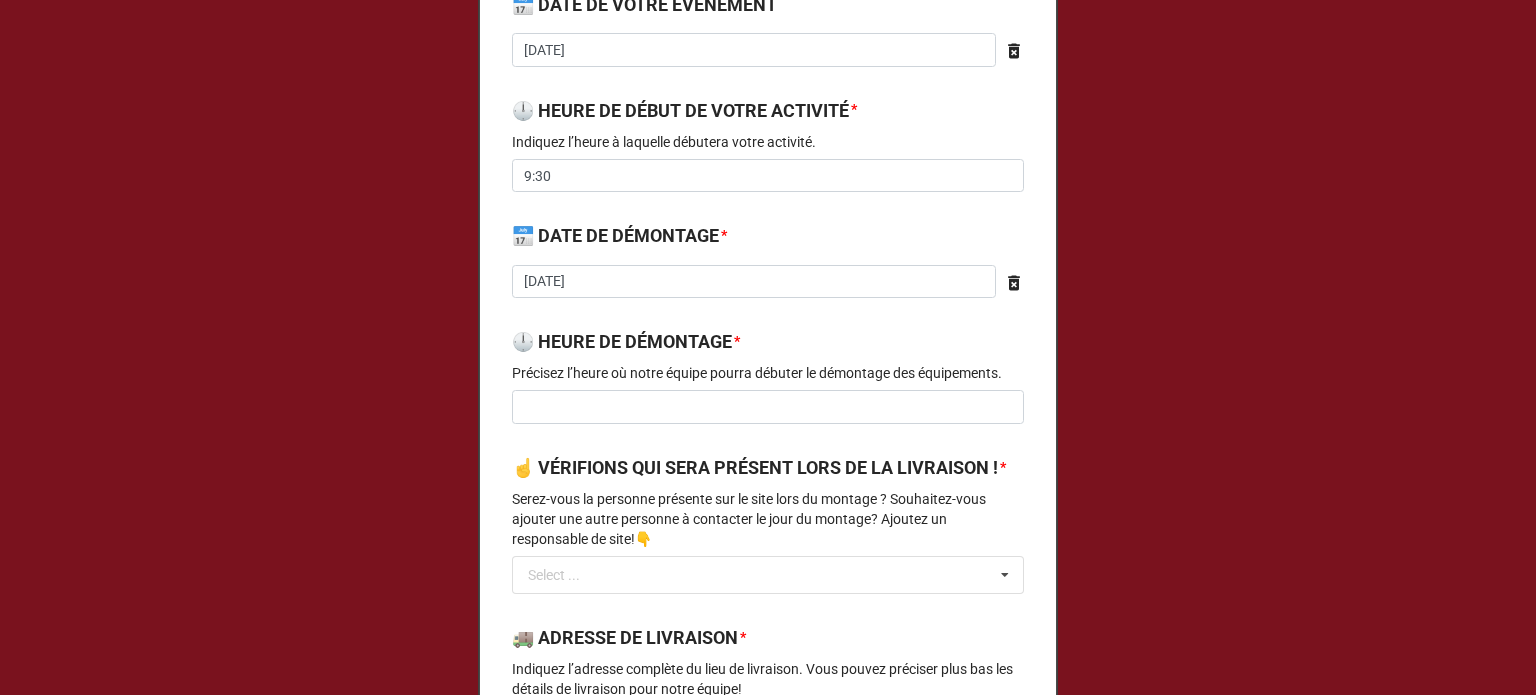 click on "× Close Demande de prêt d’équipement  ☝️ AVEZ-VOUS BESOIN DES ÉQUIPEMENTS AVANT LA JOURNÉE PRÉVUE DE VOTRE ÉVÈNEMENT? * NON OUI NON 🕛 HEURE DE MONTAGE * [PERSON_NAME] l’heure de livraison (vous devez être sur place pour recevoir le matériel) :
7:00 📅 DATE DE VOTRE ÉVÈNEMENT [DATE] ‹ [DATE] › Su Mo Tu We Th Fr Sa 27 28 29 30 31 1 2 3 4 5 6 7 8 9 10 11 12 13 14 15 16 17 18 19 20 21 22 23 24 25 26 27 28 29 30 31 1 2 3 4 5 6 🕛 HEURE DE DÉBUT DE VOTRE ACTIVITÉ * Indiquez l’heure à laquelle débutera votre activité.
9:30 📅 DATE DE DÉMONTAGE * [DATE] ‹ [DATE] › Su Mo Tu We Th Fr Sa 27 28 29 30 31 1 2 3 4 5 6 7 8 9 10 11 12 13 14 15 16 17 18 19 20 21 22 23 24 25 26 27 28 29 30 31 1 2 3 4 5 6 🕛 HEURE DE DÉMONTAGE * Précisez l’heure où notre équipe pourra débuter le démontage des équipements.
☝️ VÉRIFIONS QUI SERA PRÉSENT LORS DE LA LIVRAISON ! * 👇
Select ... CONTACTEZ-MOI AJOUTER UN RESPONSABLE DE SITE 🚚 ADRESSE DE LIVRAISON" at bounding box center (768, 347) 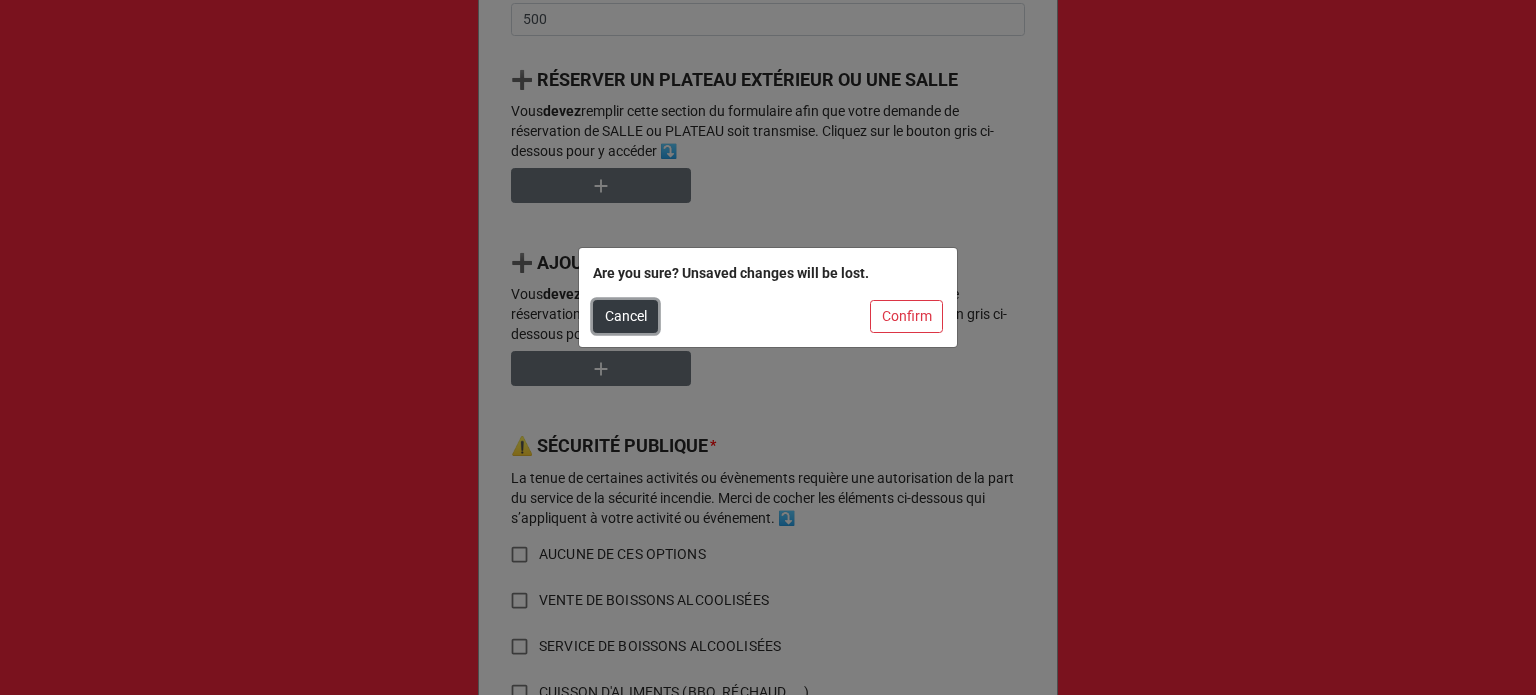 click on "Cancel" at bounding box center (625, 317) 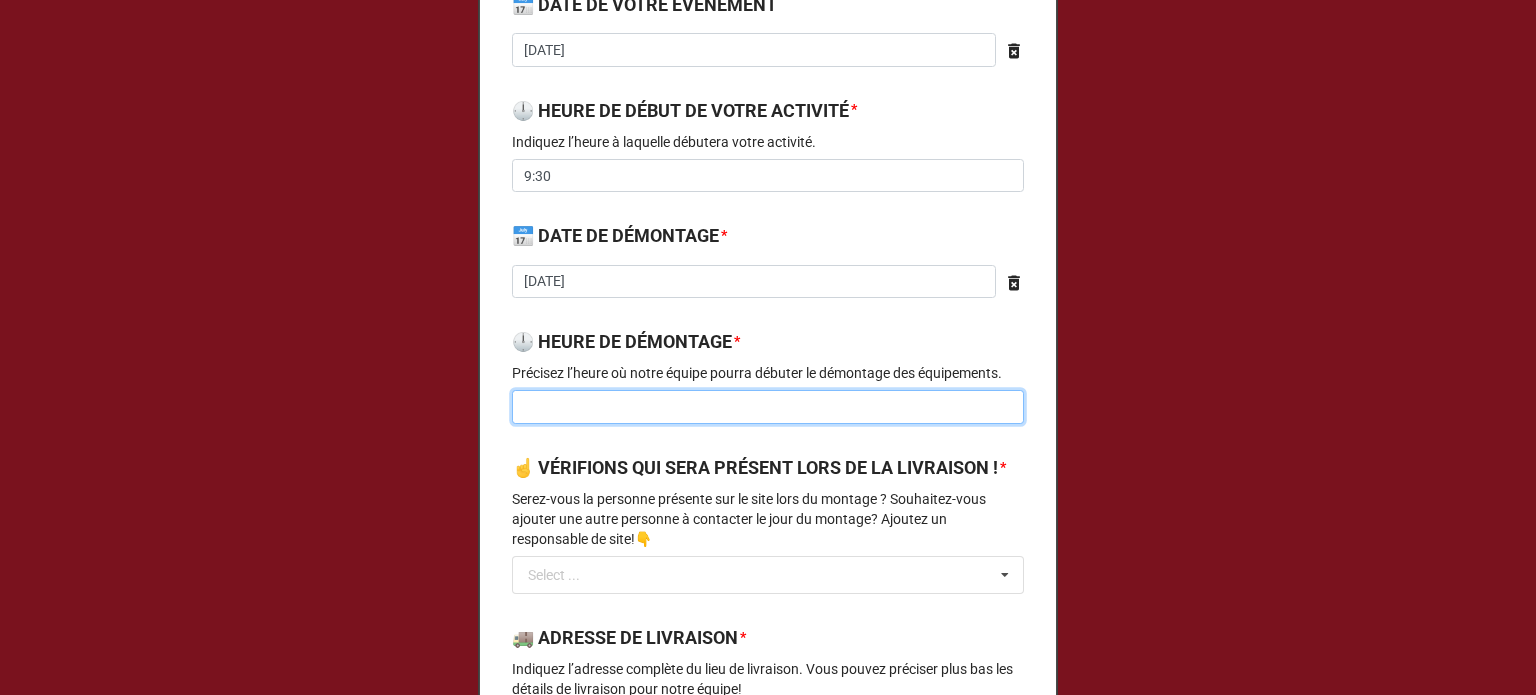 click at bounding box center [768, 407] 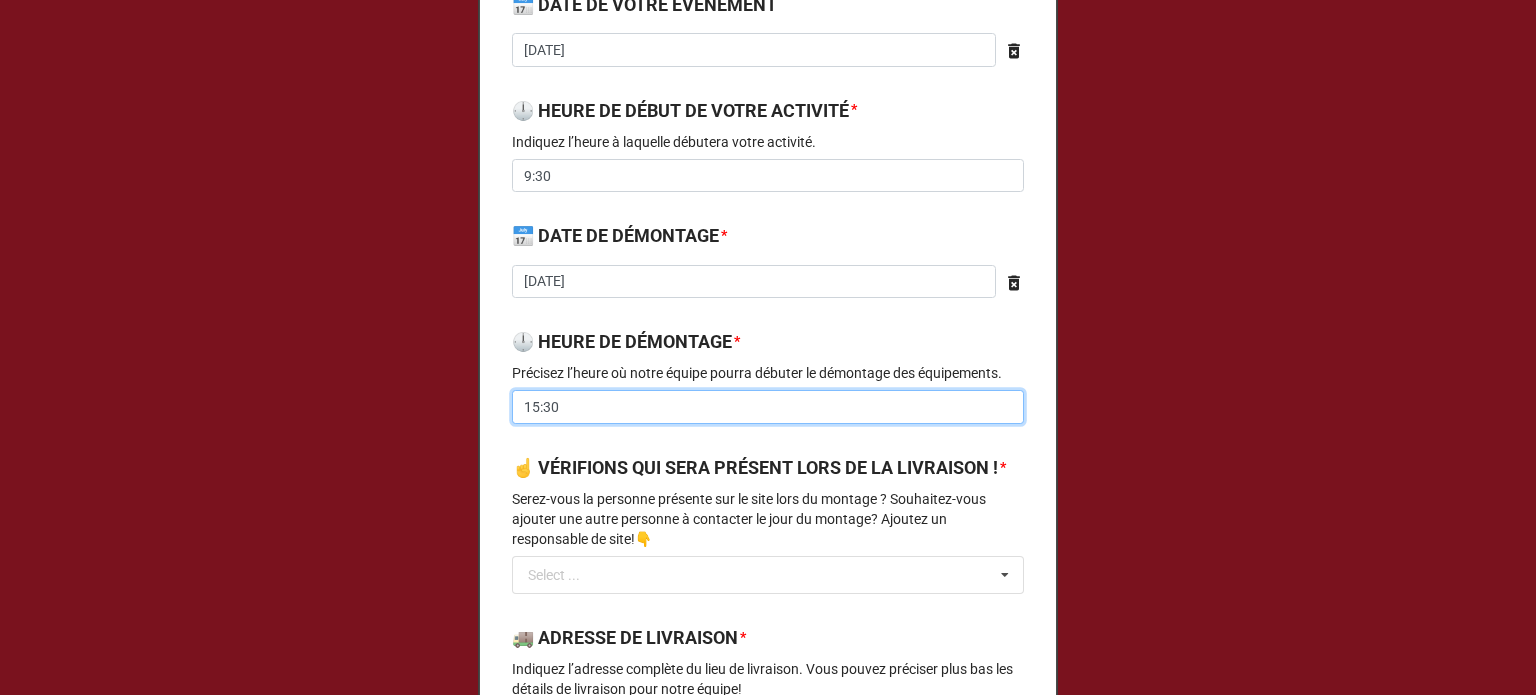 type on "15:30" 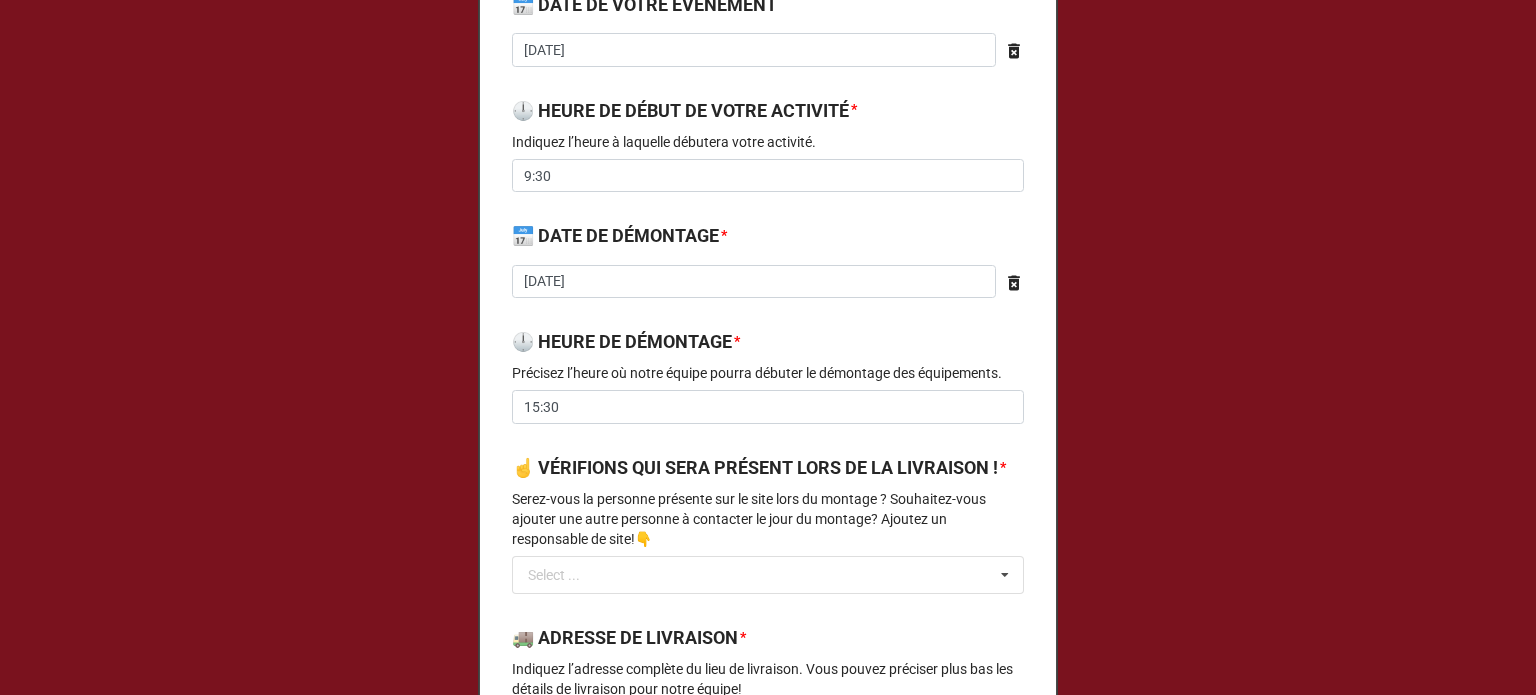 click on "☝️ VÉRIFIONS QUI SERA PRÉSENT LORS DE LA LIVRAISON !" at bounding box center [755, 468] 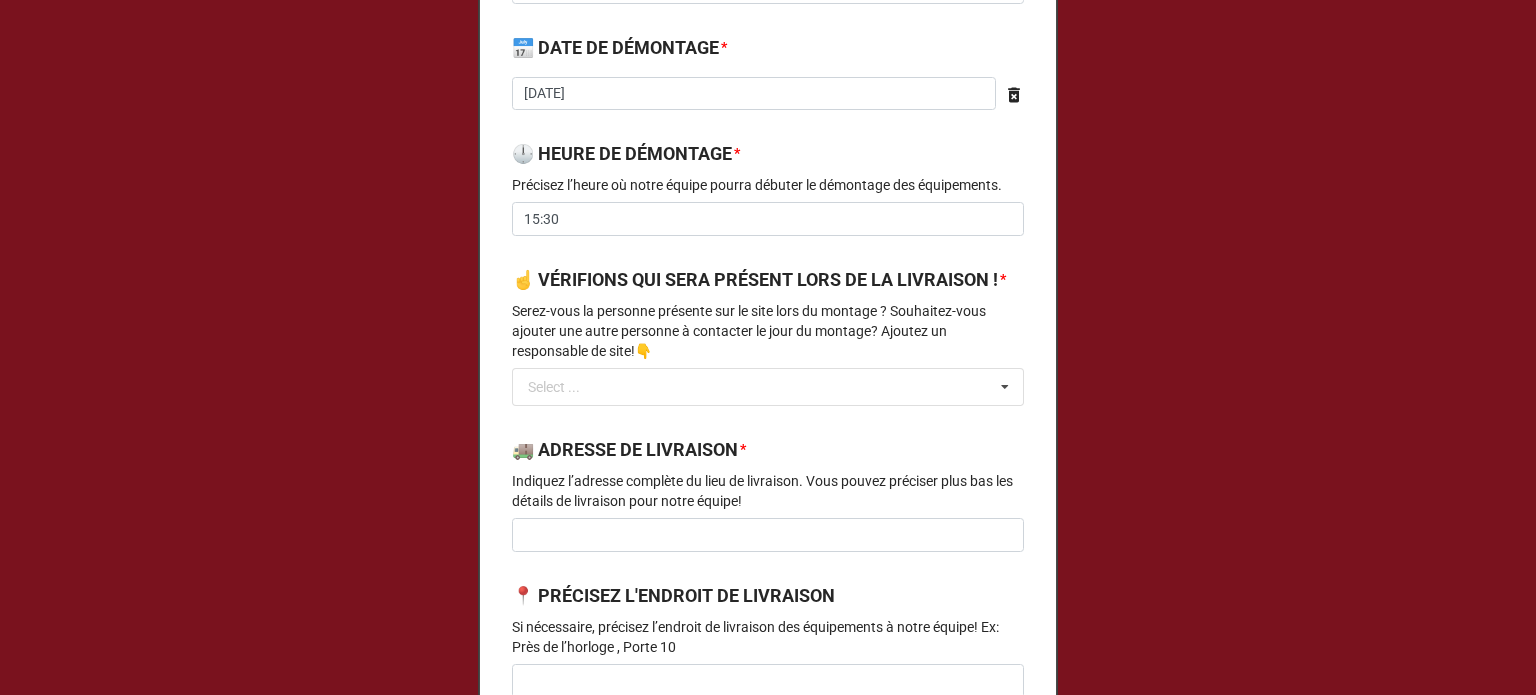 scroll, scrollTop: 800, scrollLeft: 0, axis: vertical 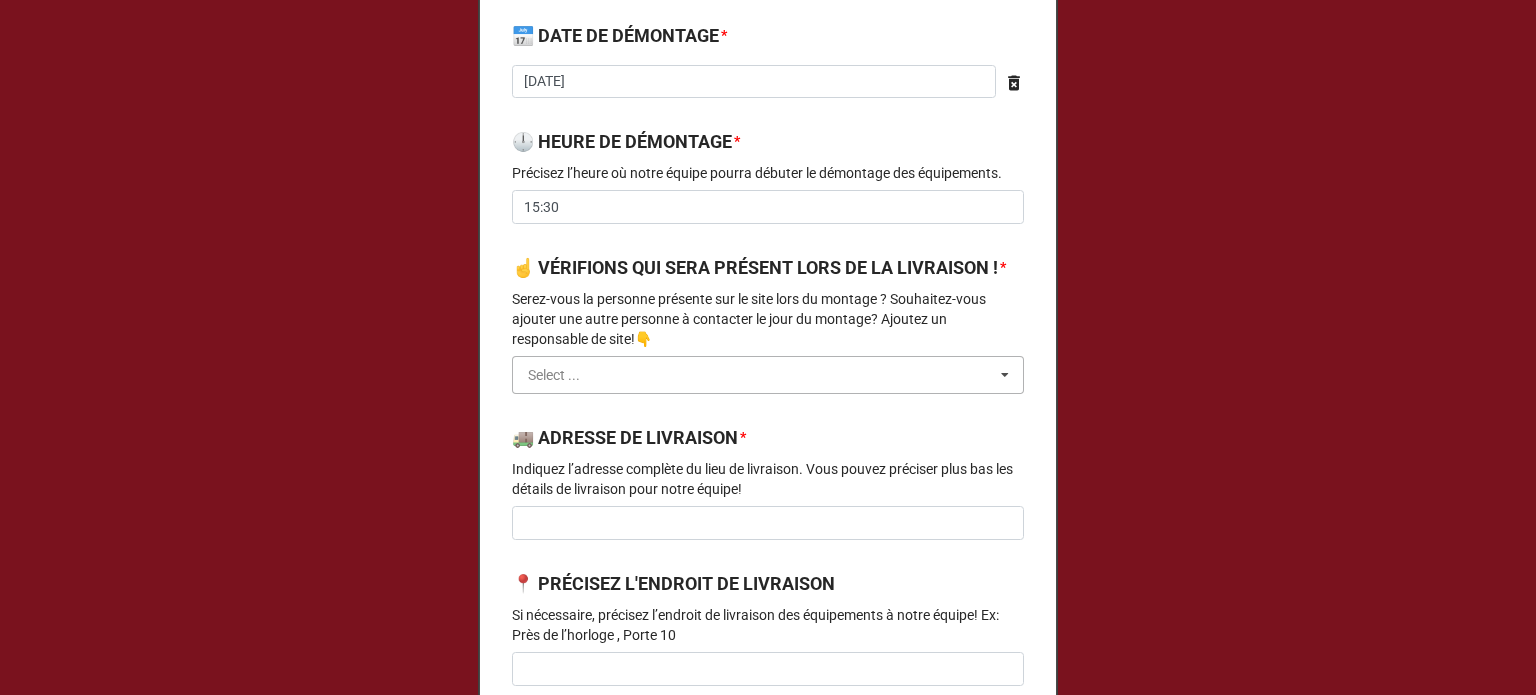 click at bounding box center (769, 375) 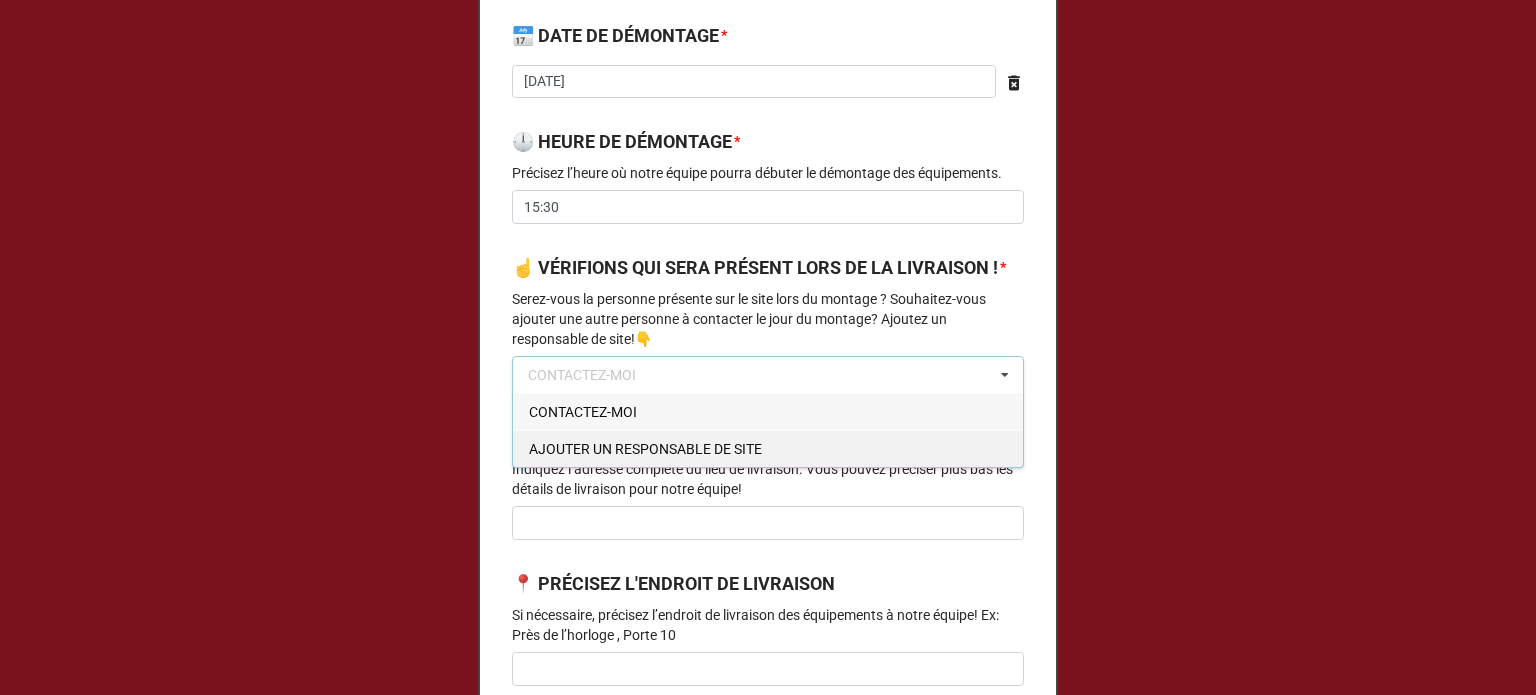 click on "AJOUTER UN RESPONSABLE DE SITE" at bounding box center [645, 449] 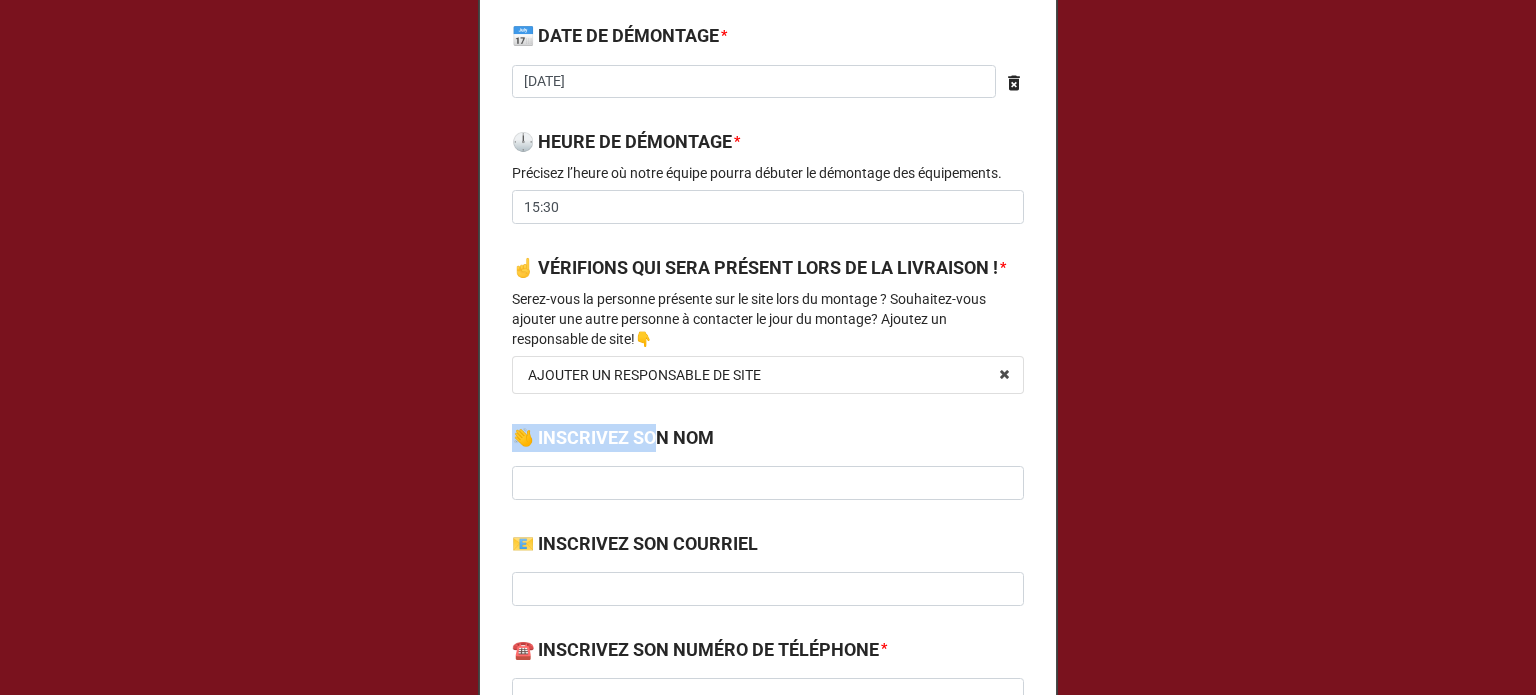 click on "👋 INSCRIVEZ SON NOM" at bounding box center (768, 462) 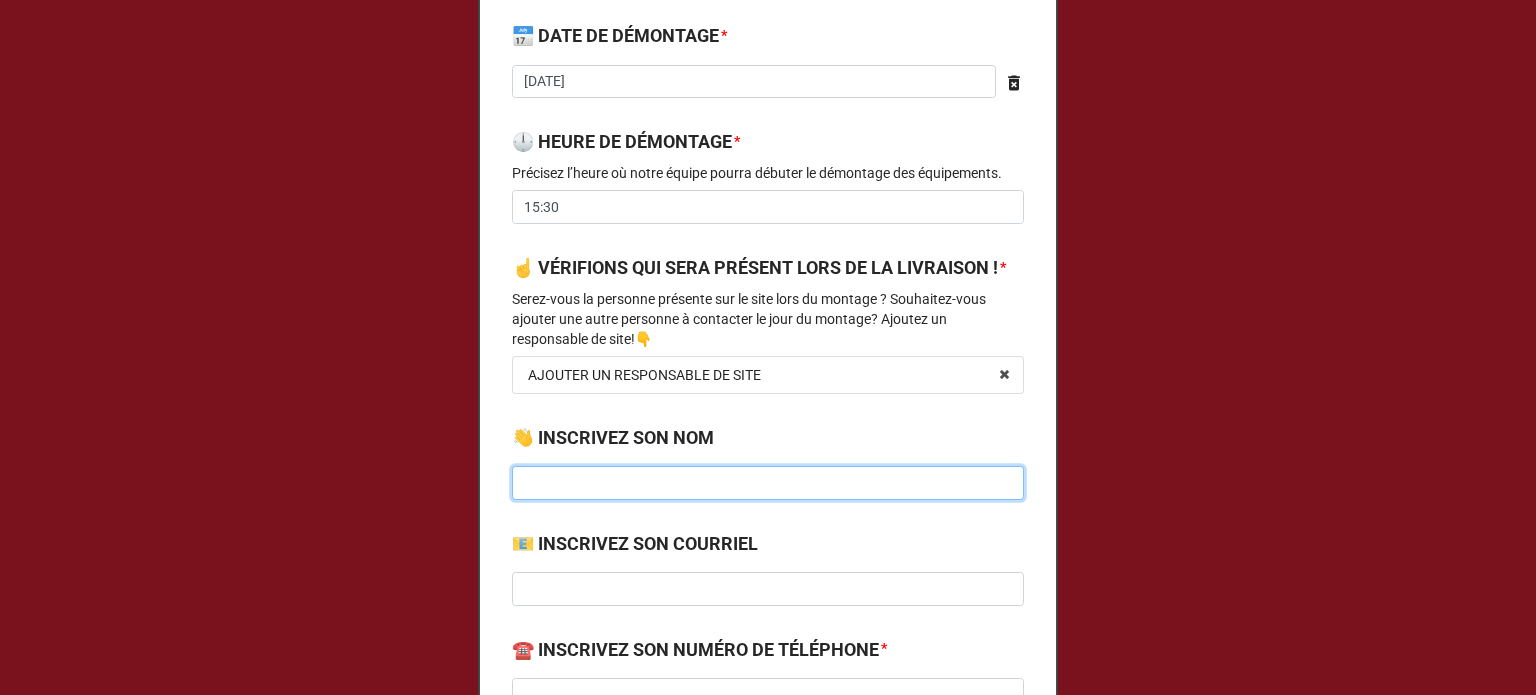 click at bounding box center [768, 483] 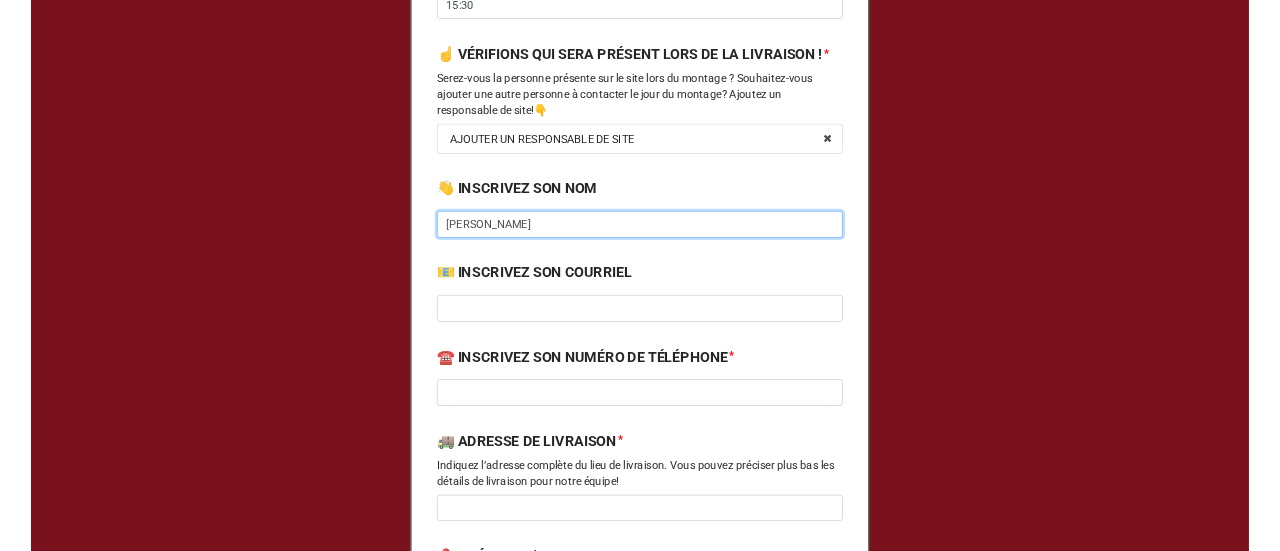 scroll, scrollTop: 1200, scrollLeft: 0, axis: vertical 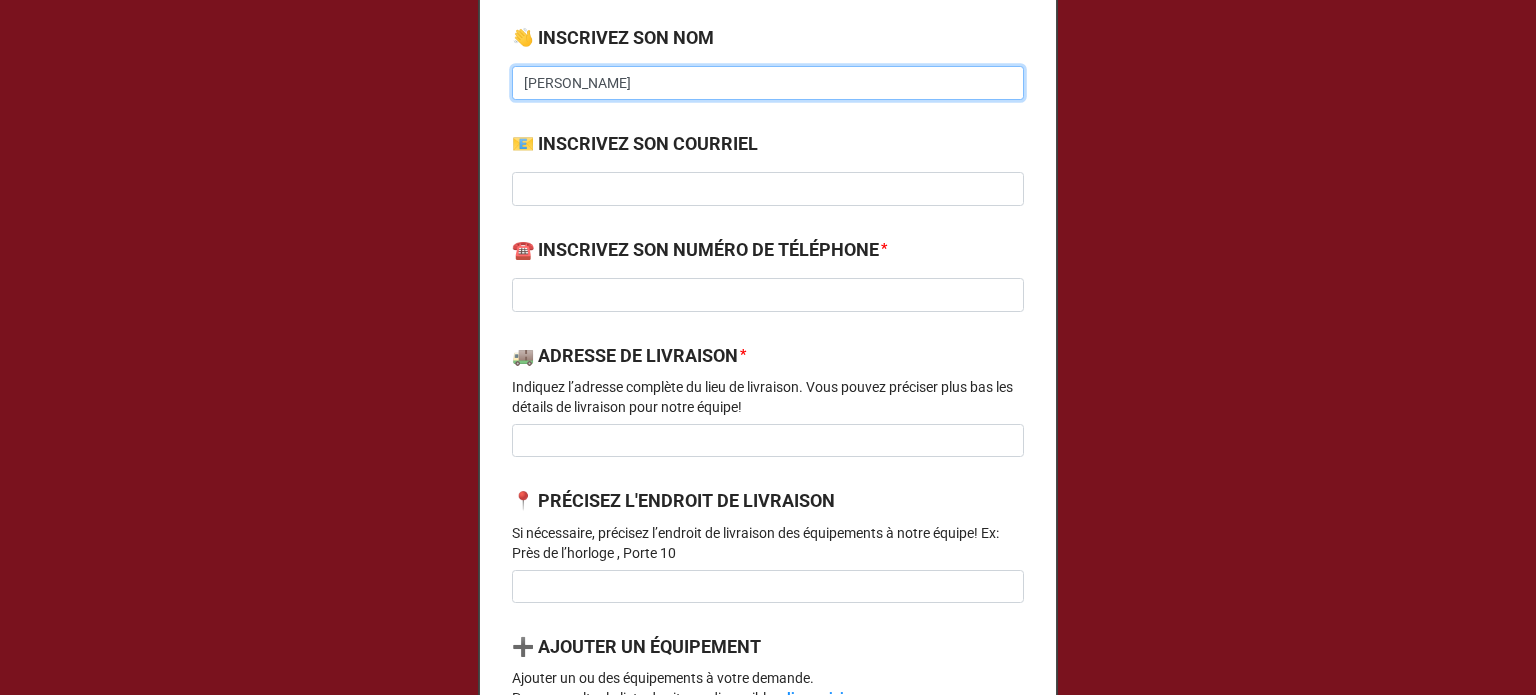 type on "[PERSON_NAME]" 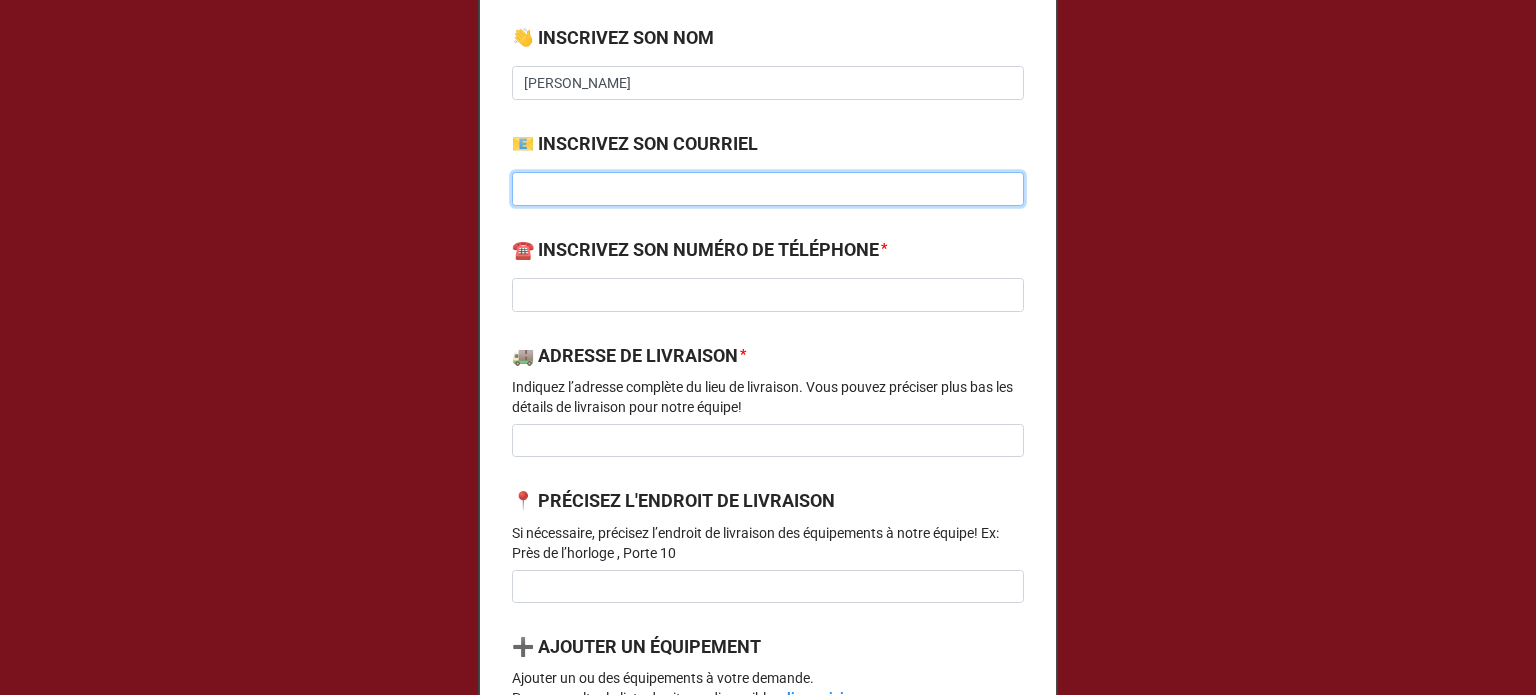 click at bounding box center [768, 189] 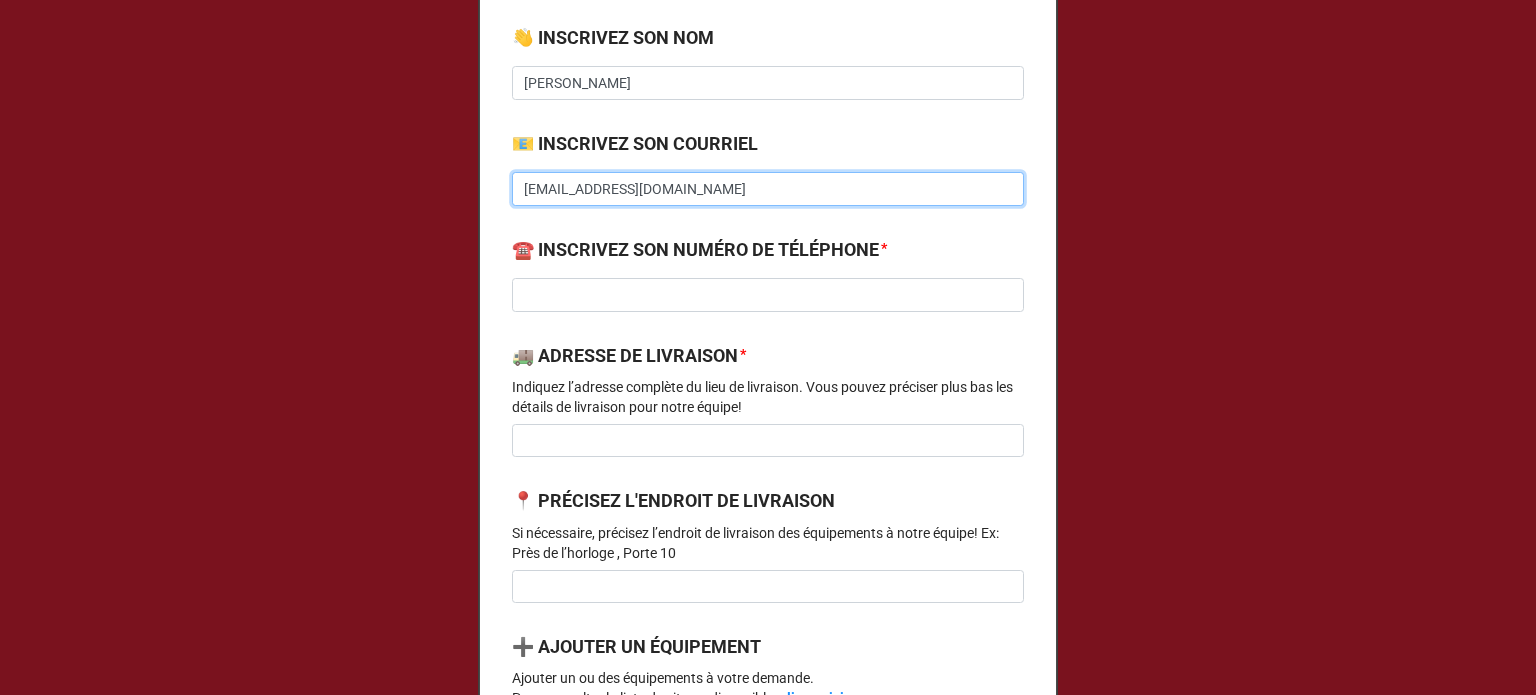type on "[EMAIL_ADDRESS][DOMAIN_NAME]" 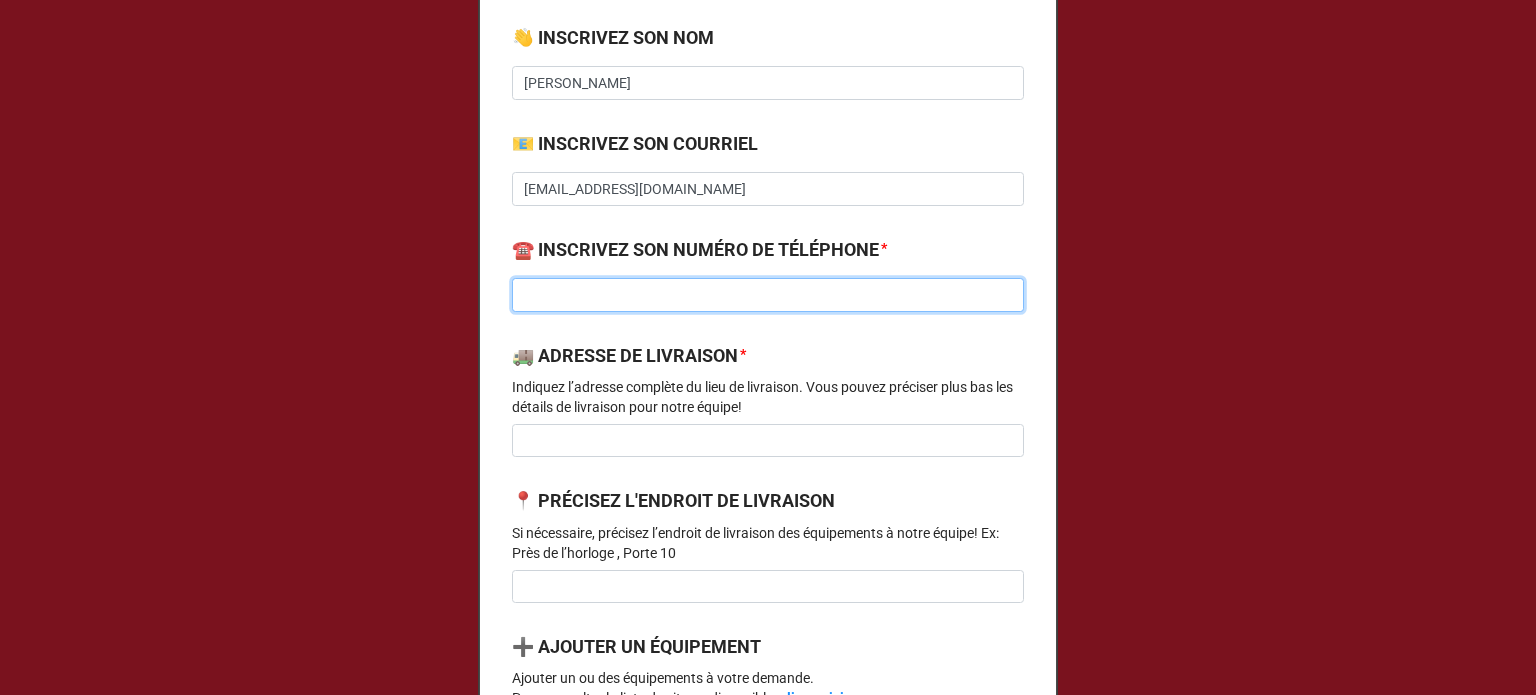 click at bounding box center [768, 295] 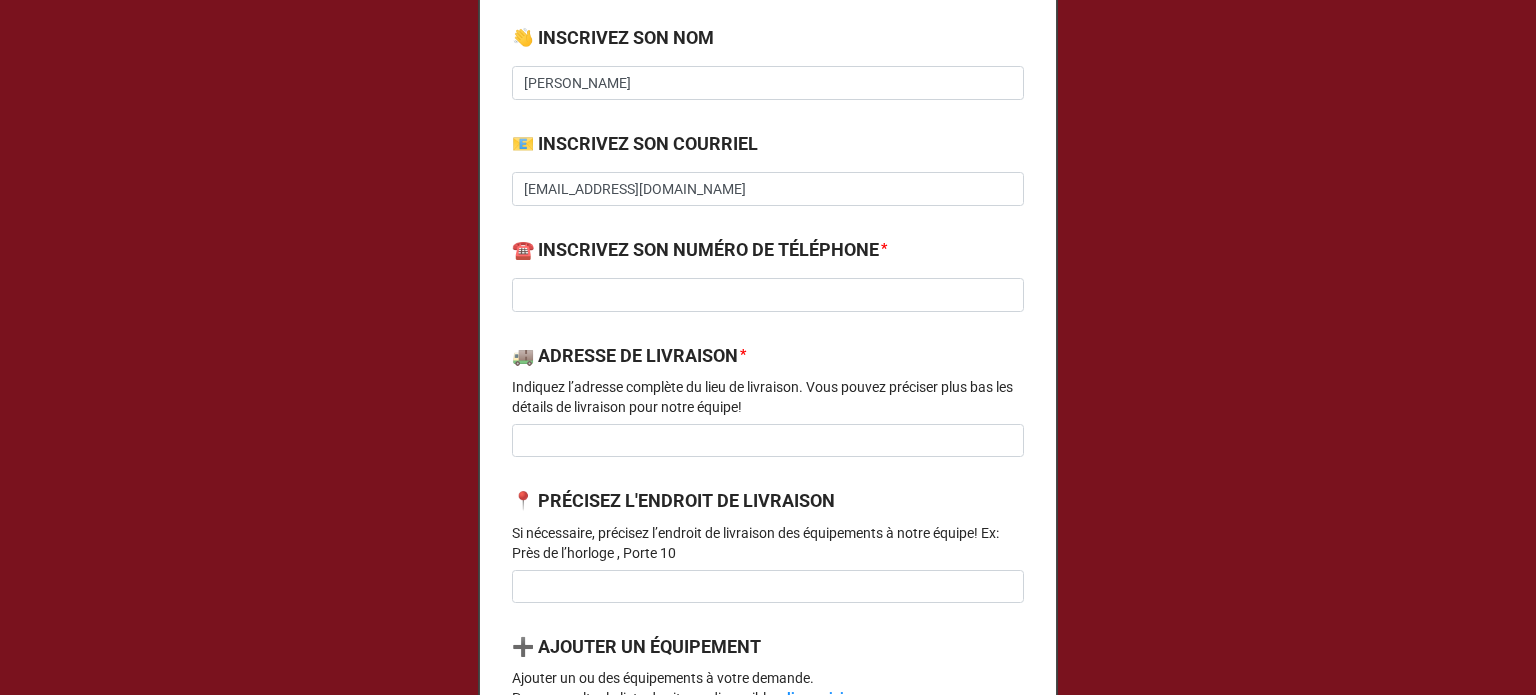 click on "Indiquez l’adresse complète du lieu de livraison. Vous pouvez préciser plus bas les détails de livraison pour notre équipe!" at bounding box center (768, 397) 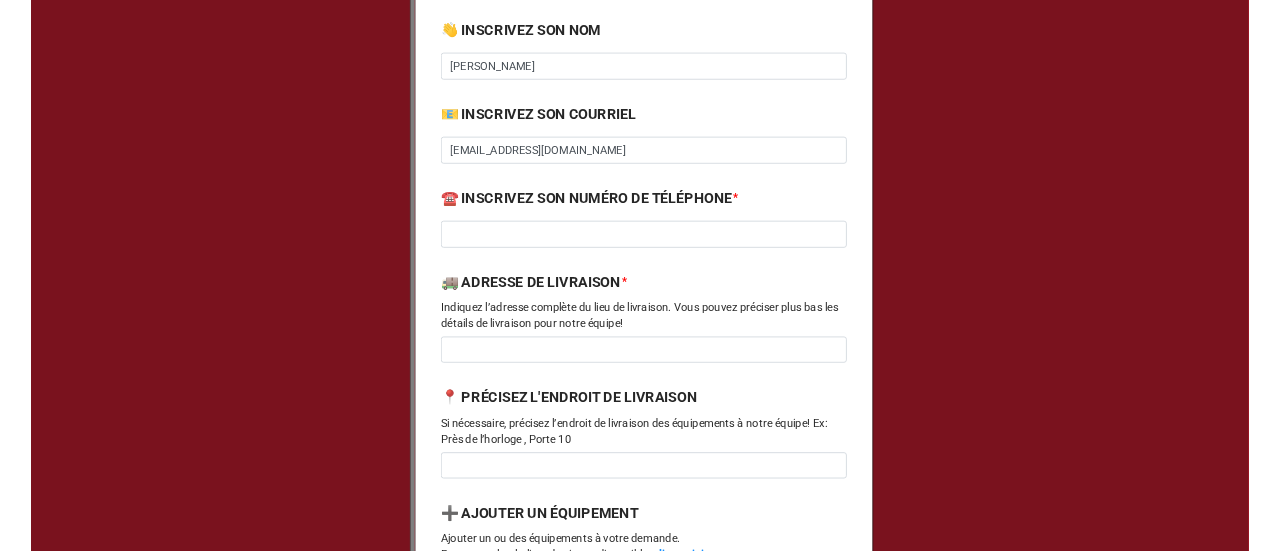 scroll, scrollTop: 1000, scrollLeft: 0, axis: vertical 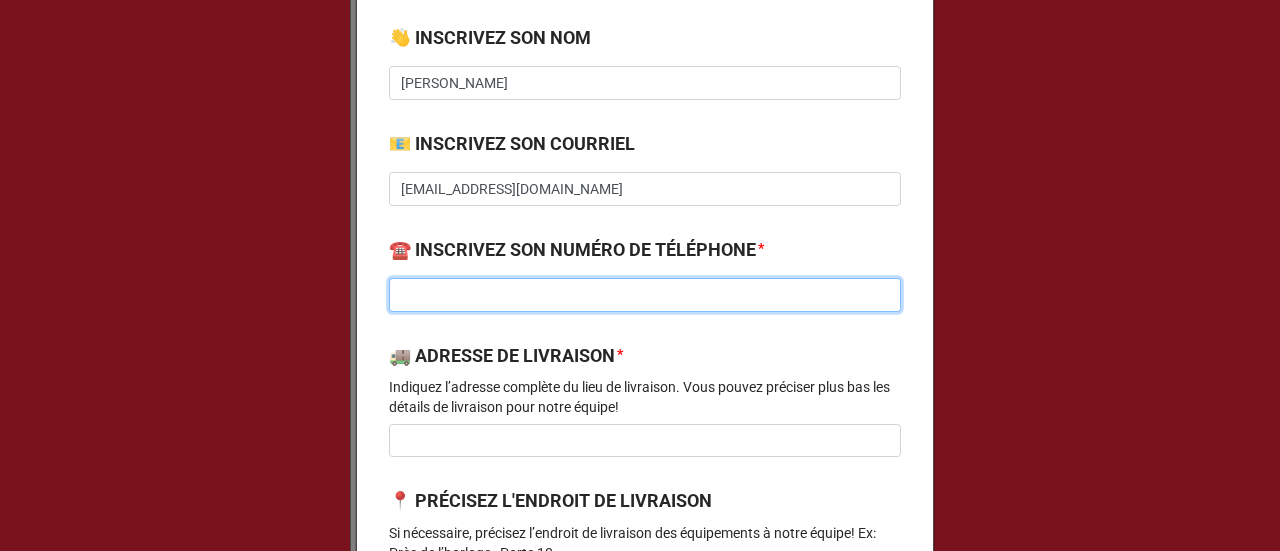 click at bounding box center [645, 295] 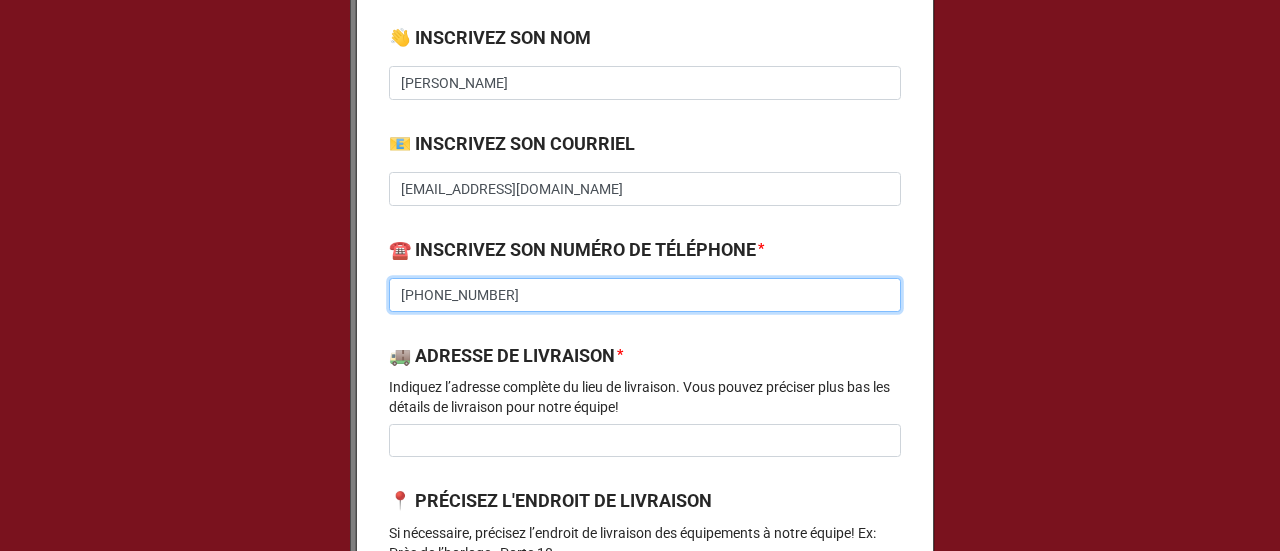 type on "[PHONE_NUMBER]" 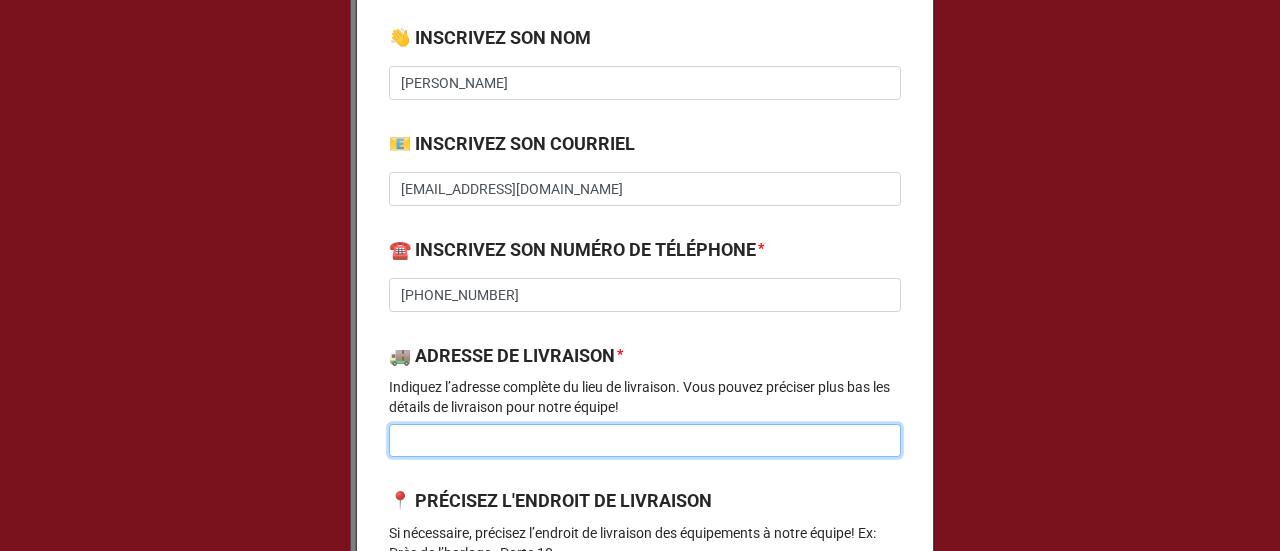 click at bounding box center [645, 441] 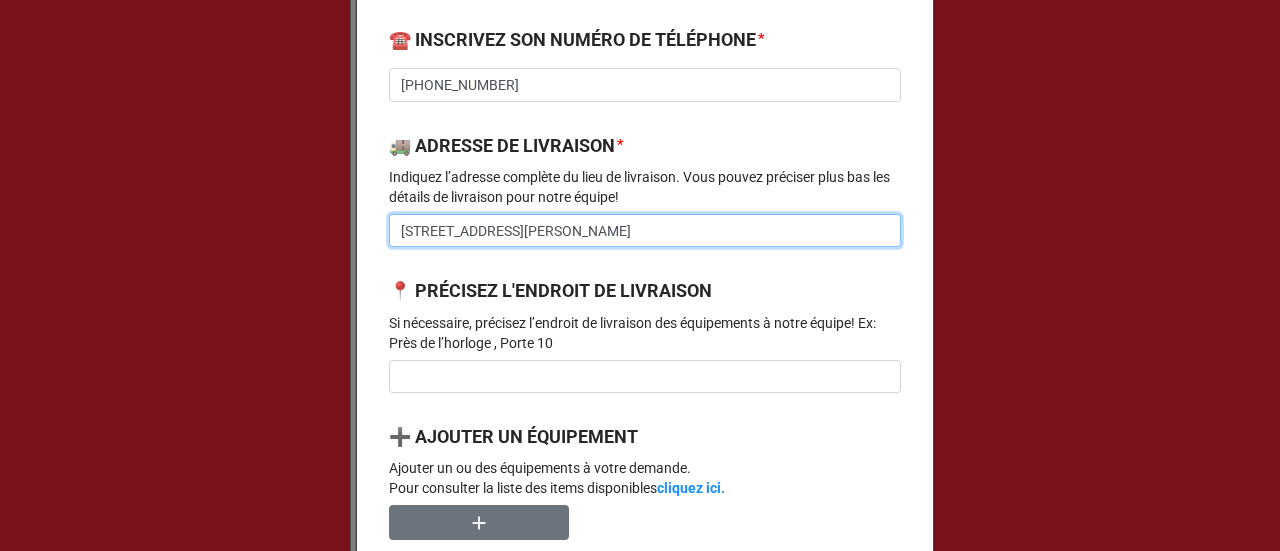 scroll, scrollTop: 1411, scrollLeft: 0, axis: vertical 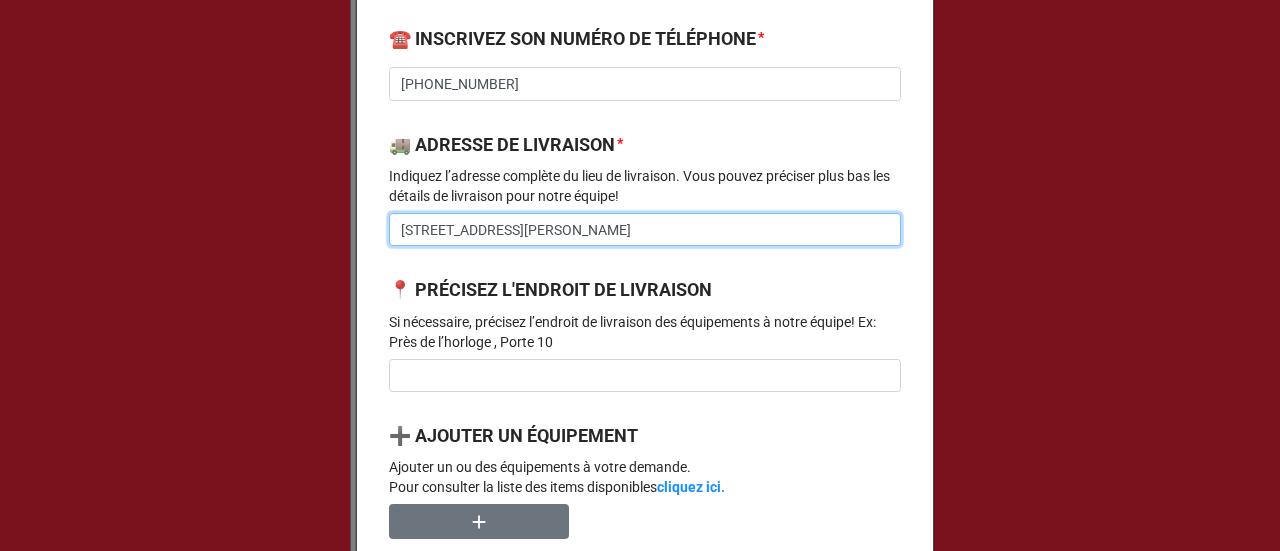 type on "[STREET_ADDRESS][PERSON_NAME]" 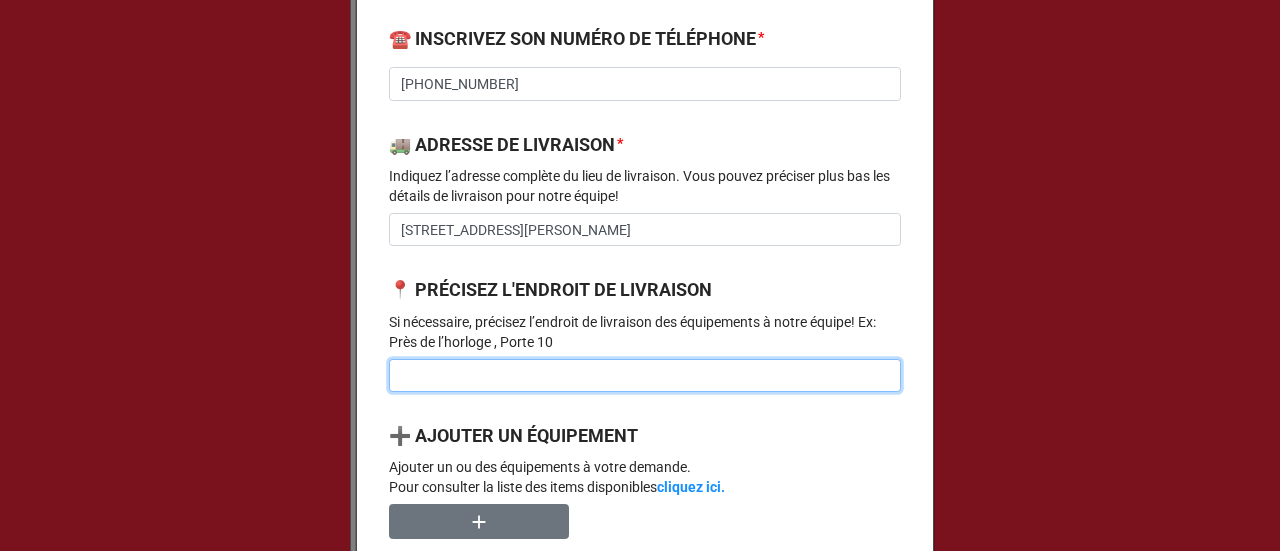 click at bounding box center [645, 376] 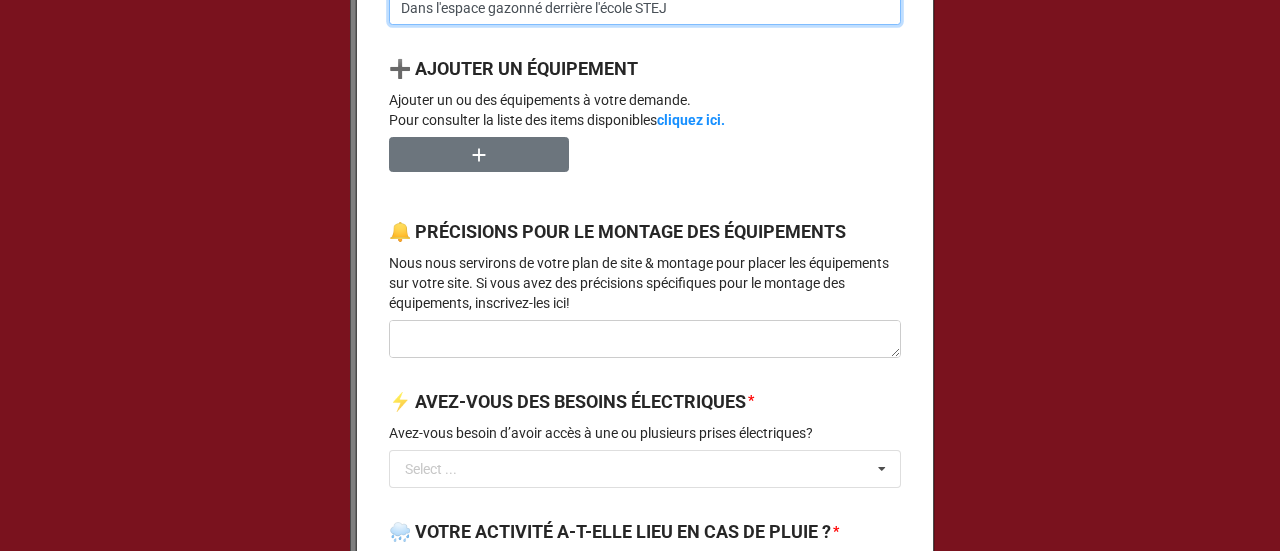 scroll, scrollTop: 1811, scrollLeft: 0, axis: vertical 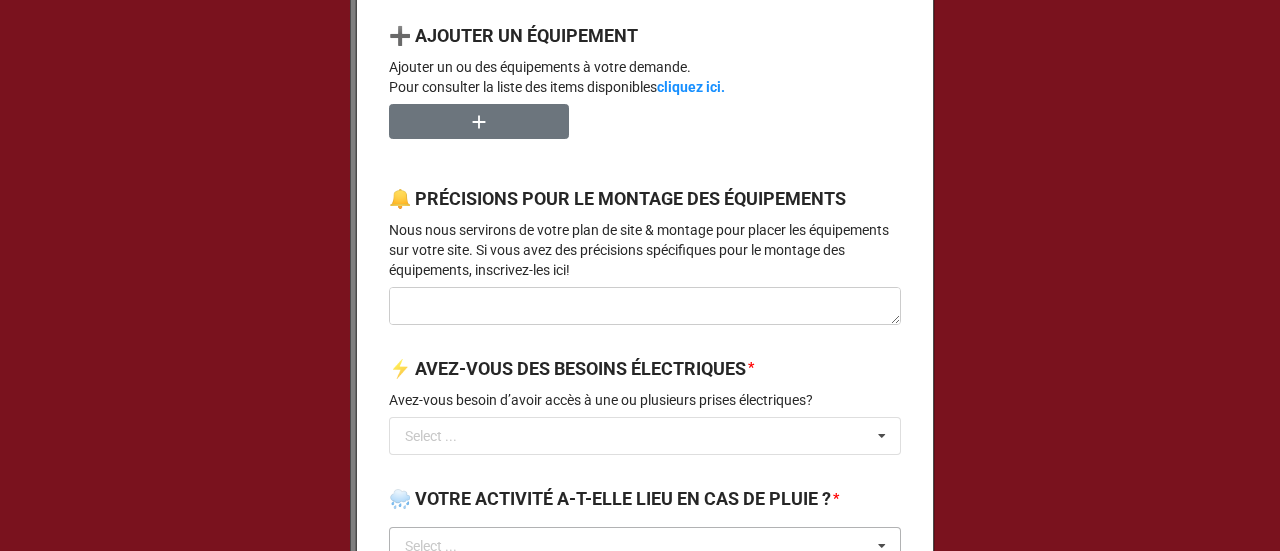 type on "Dans l'espace gazonné derrière l'école STEJ" 